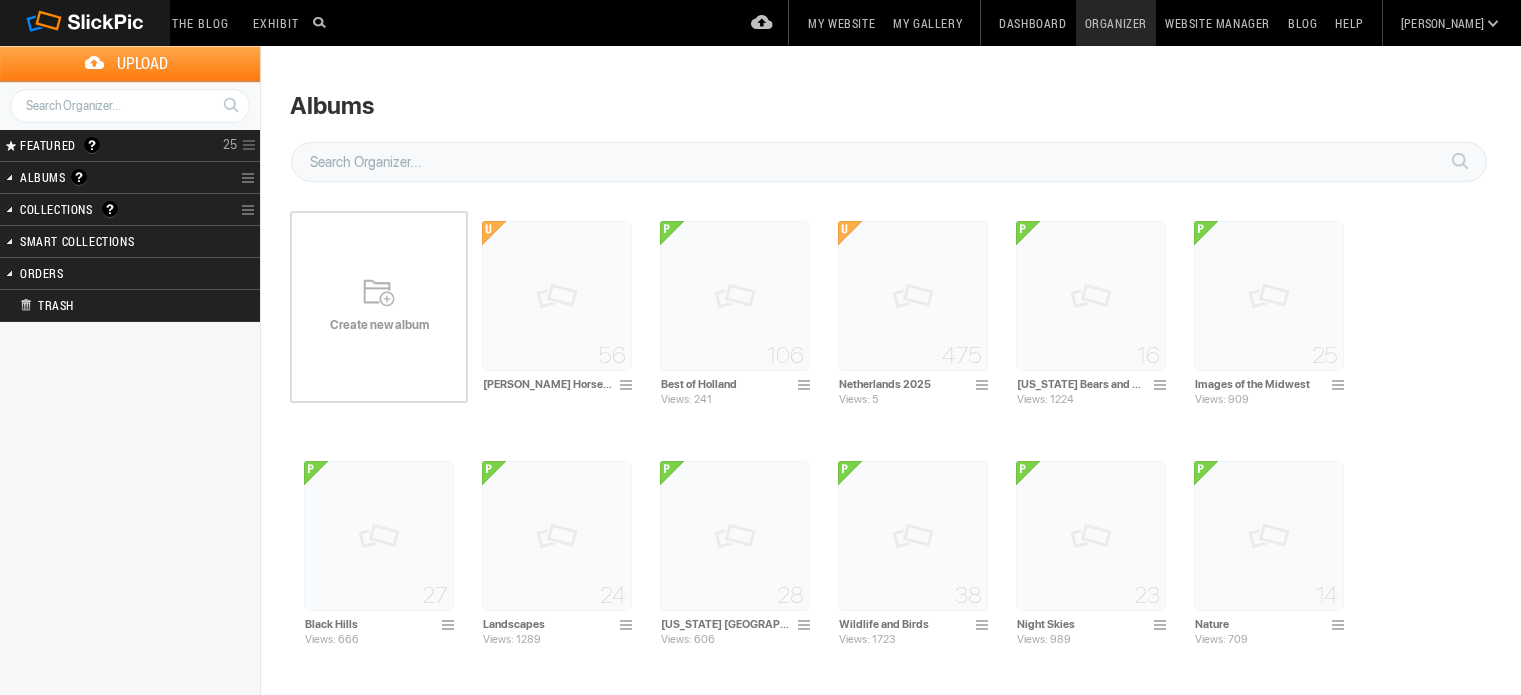 scroll, scrollTop: 0, scrollLeft: 0, axis: both 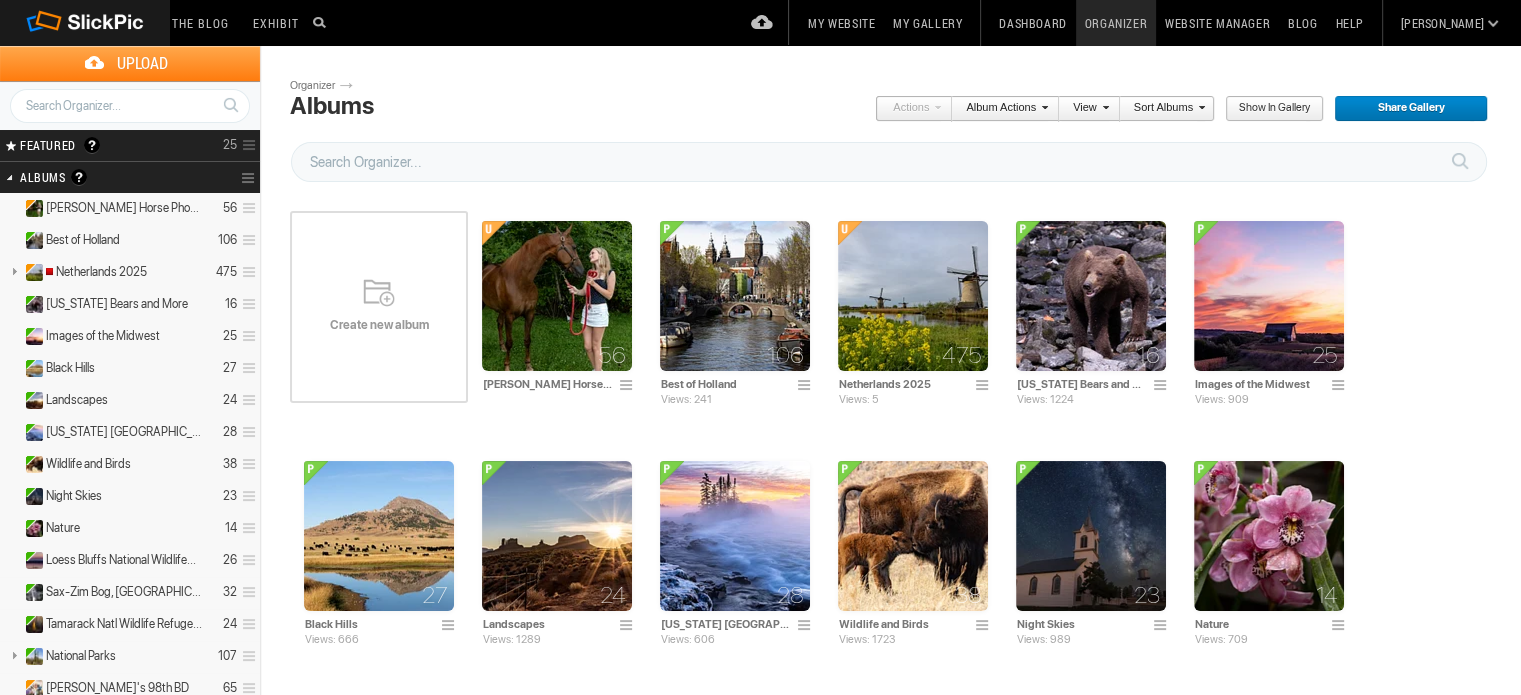 click on "Create new album" at bounding box center (379, 325) 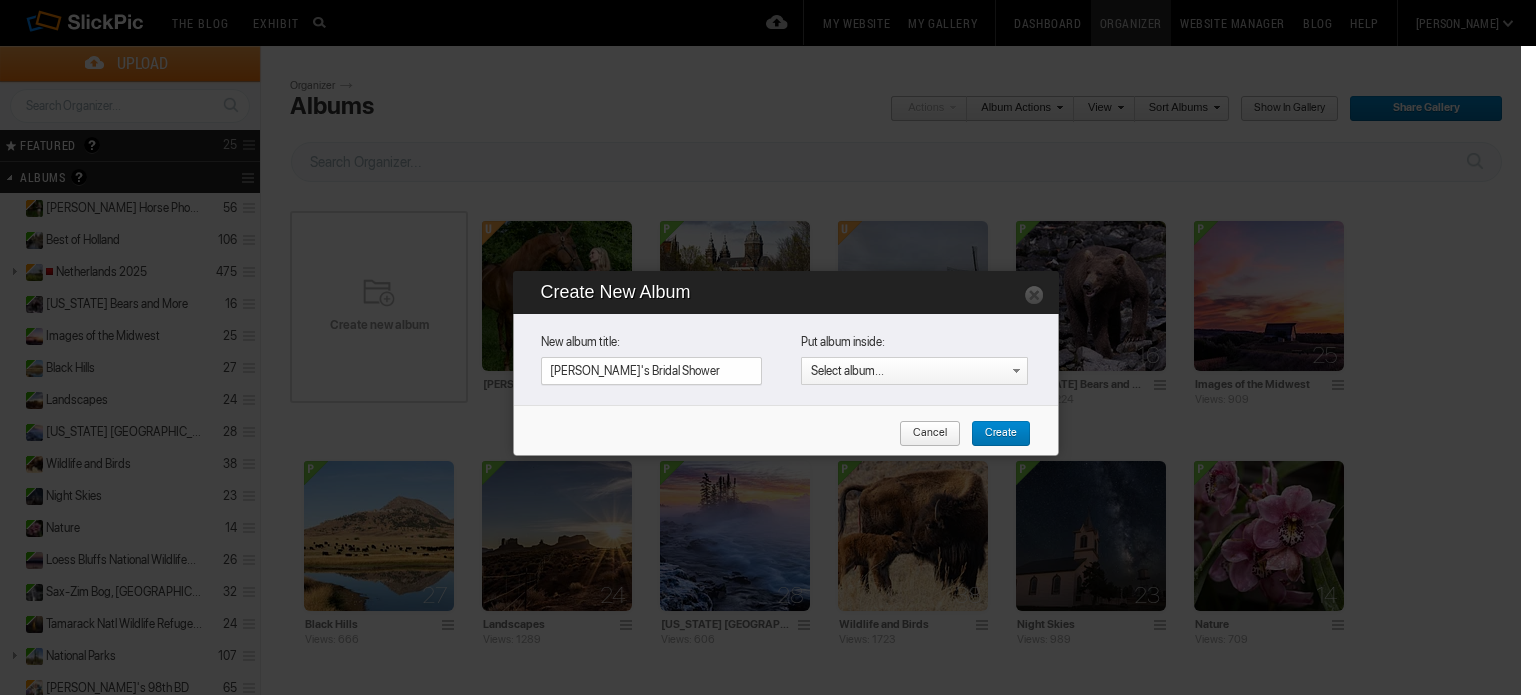 type on "[PERSON_NAME]'s Bridal Shower" 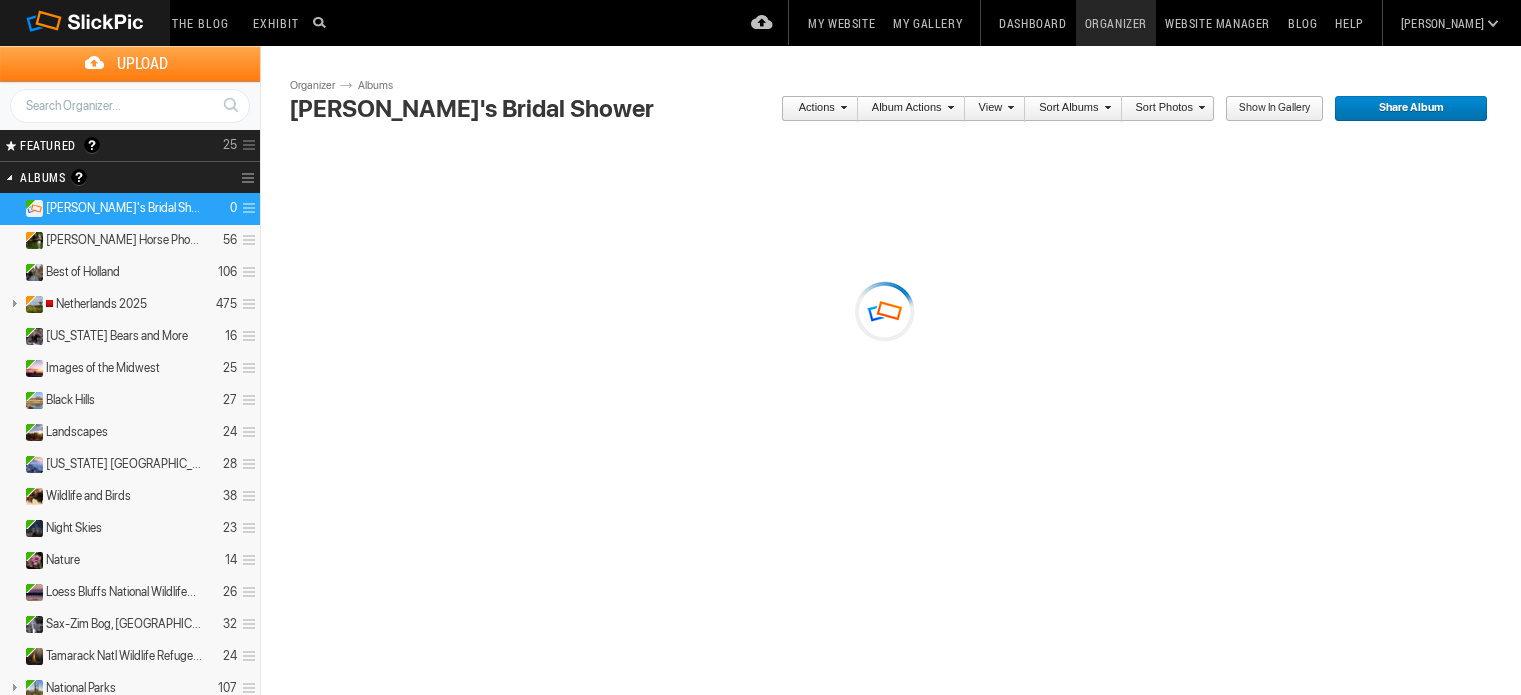scroll, scrollTop: 0, scrollLeft: 0, axis: both 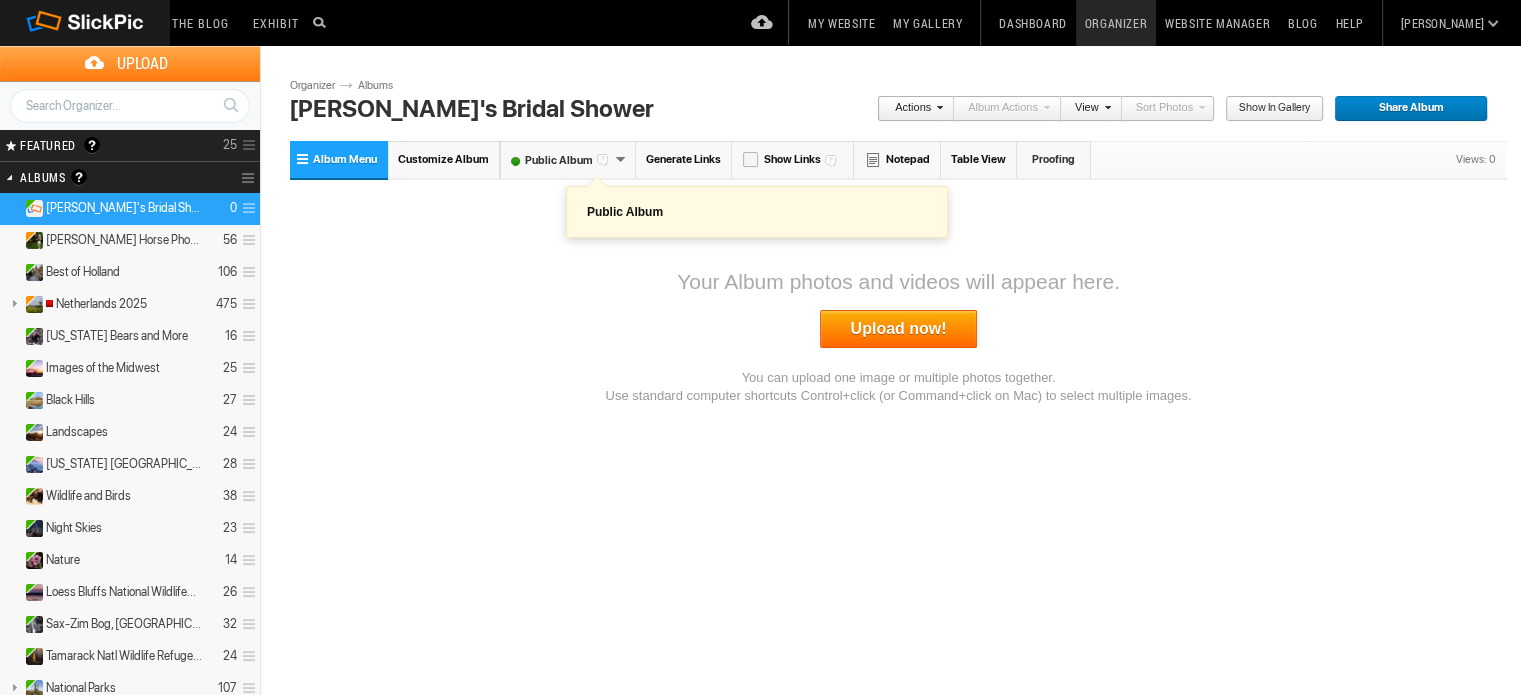 click at bounding box center (605, 158) 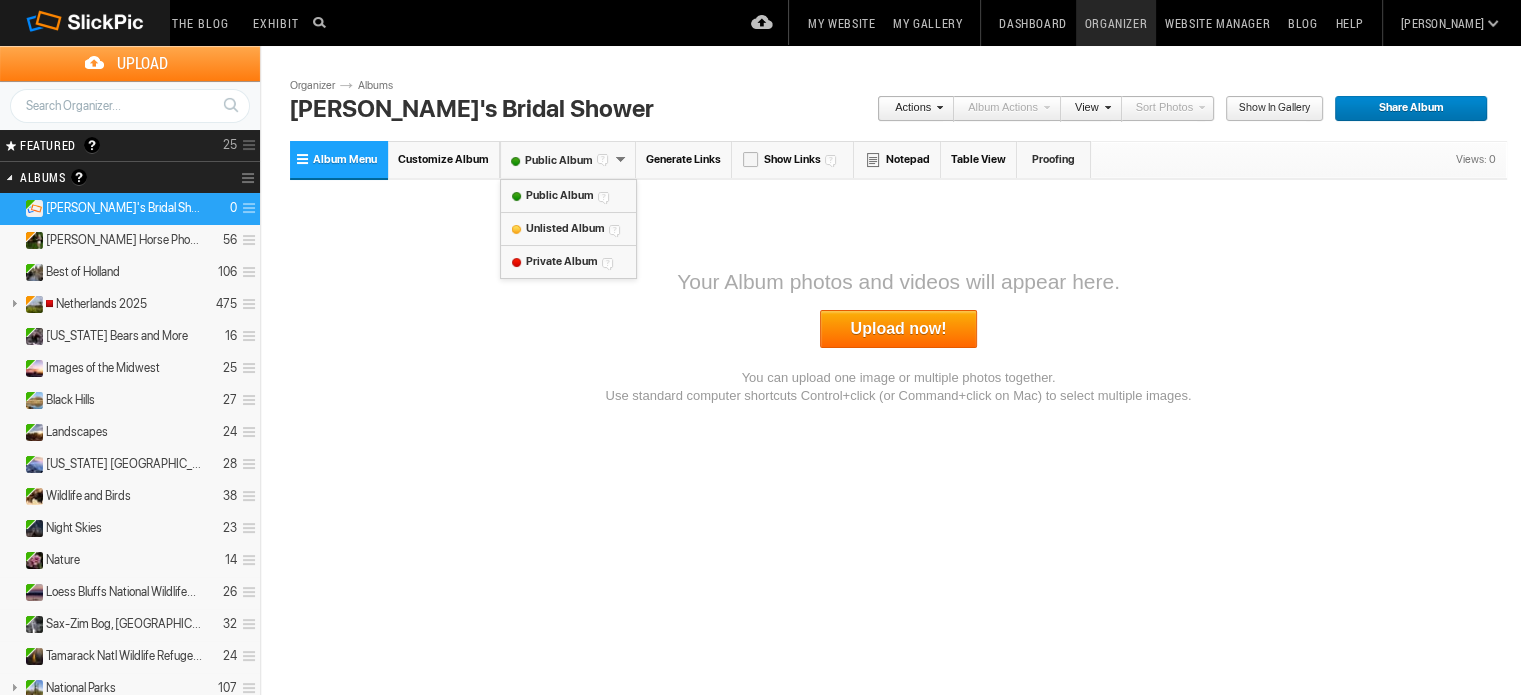 click on "Unlisted Album" at bounding box center (564, 228) 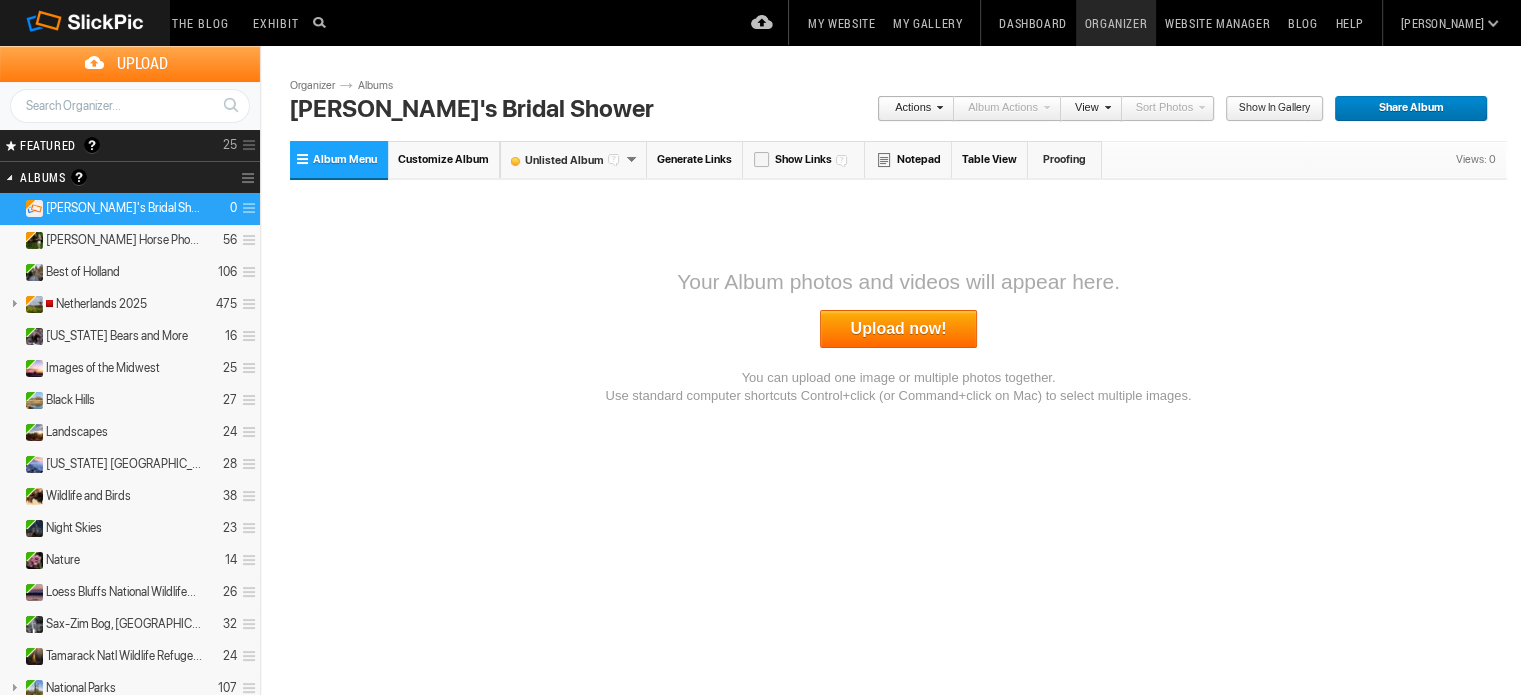 click on "Upload now!" at bounding box center (899, 329) 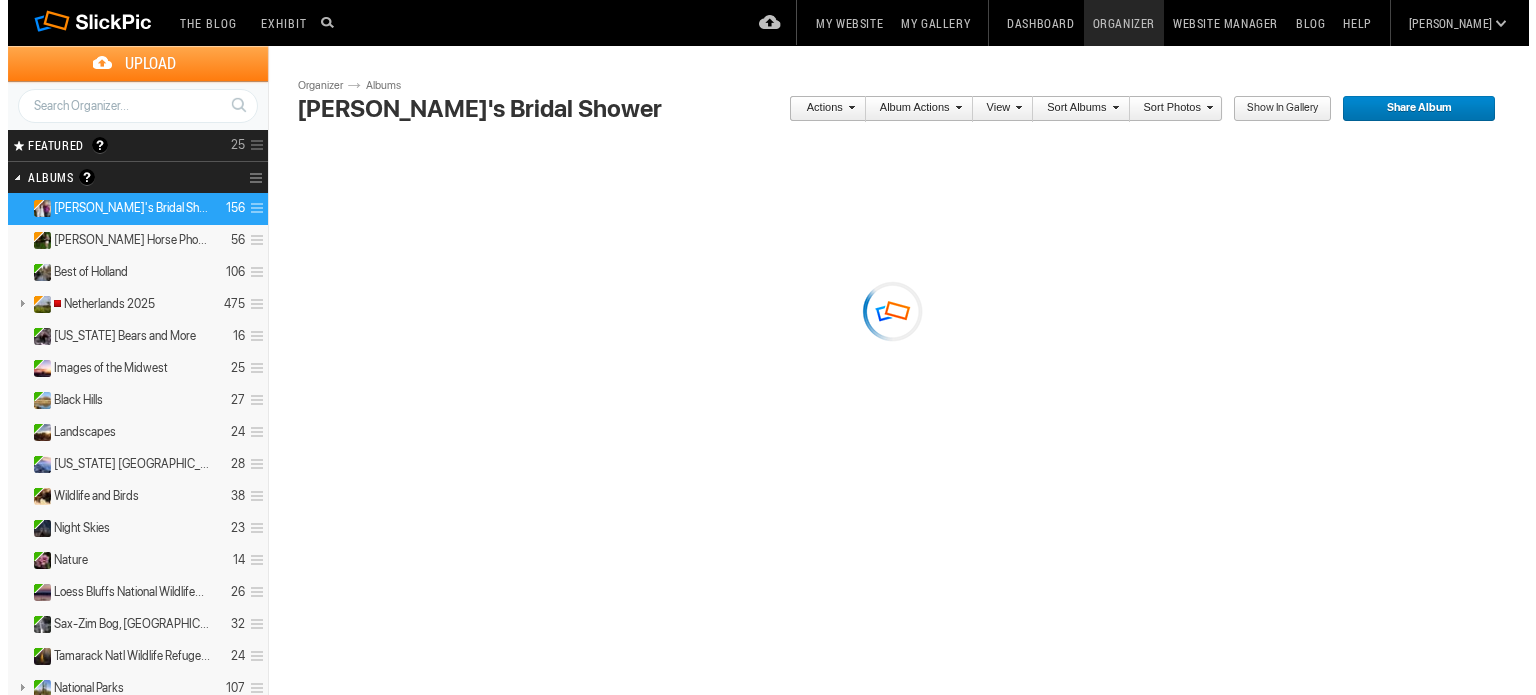 scroll, scrollTop: 0, scrollLeft: 0, axis: both 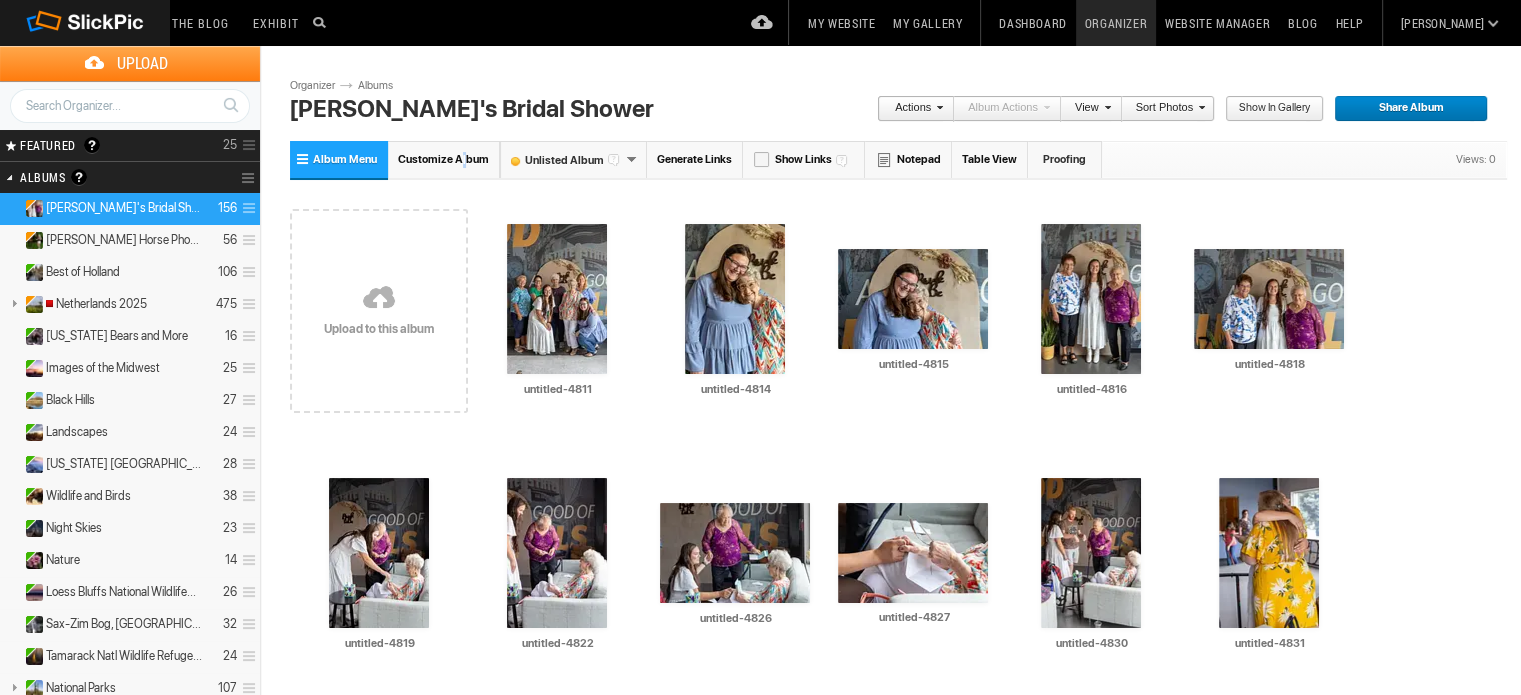 click on "Customize Album" at bounding box center [443, 159] 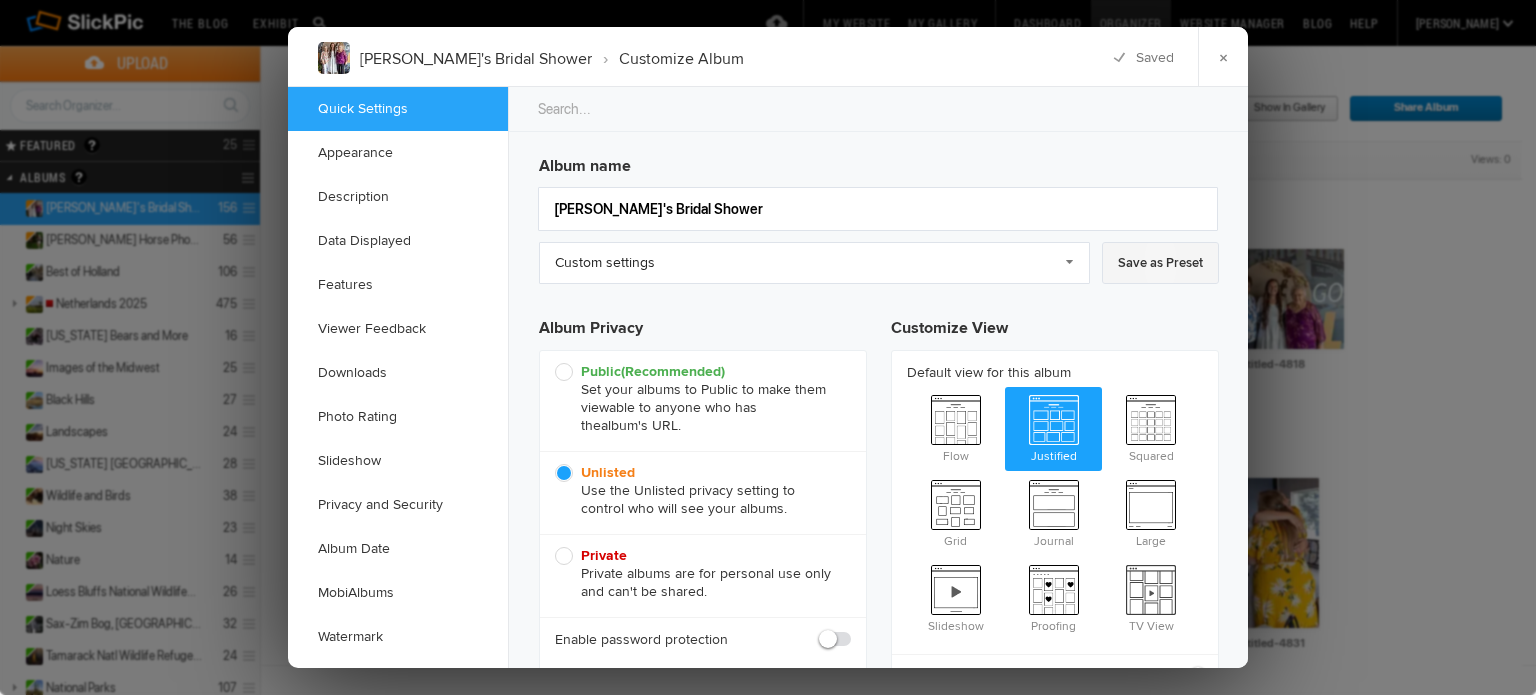 scroll, scrollTop: 0, scrollLeft: 0, axis: both 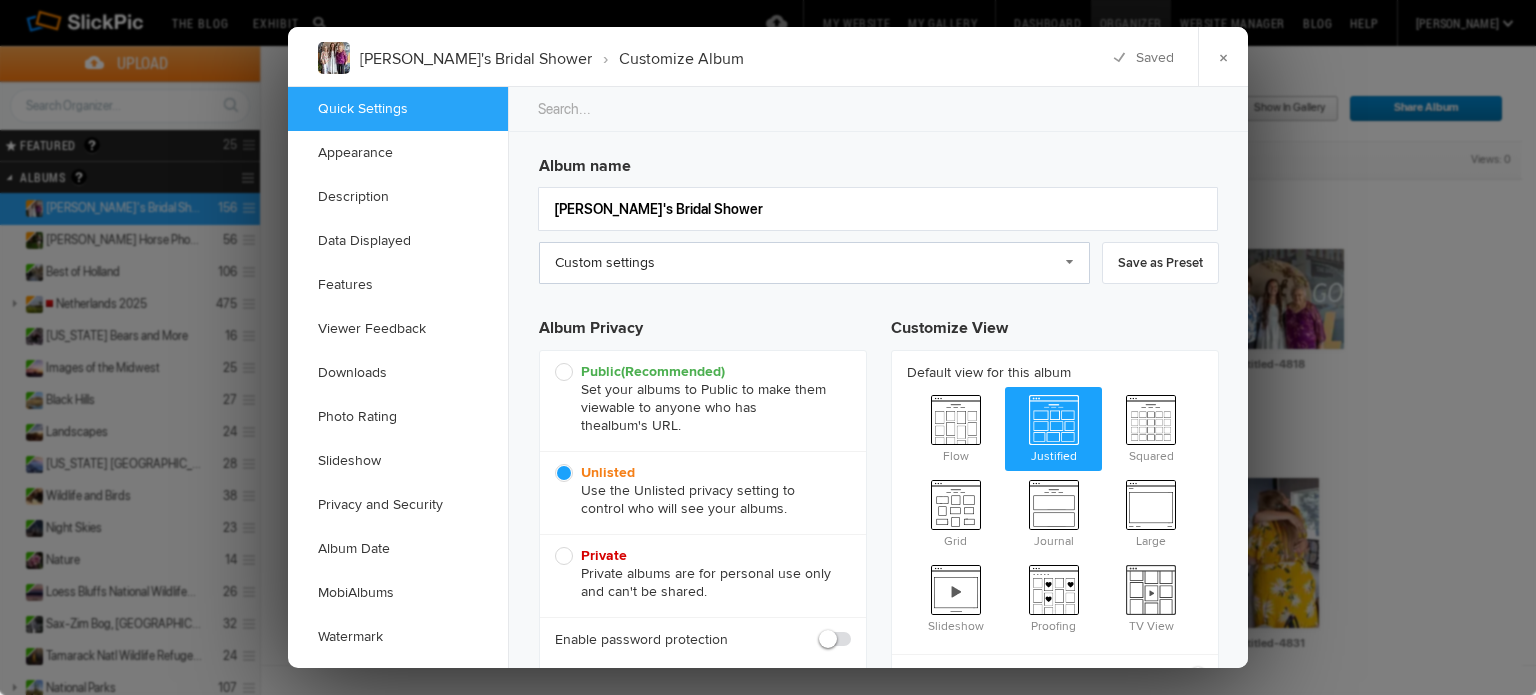 click on "Custom settings" 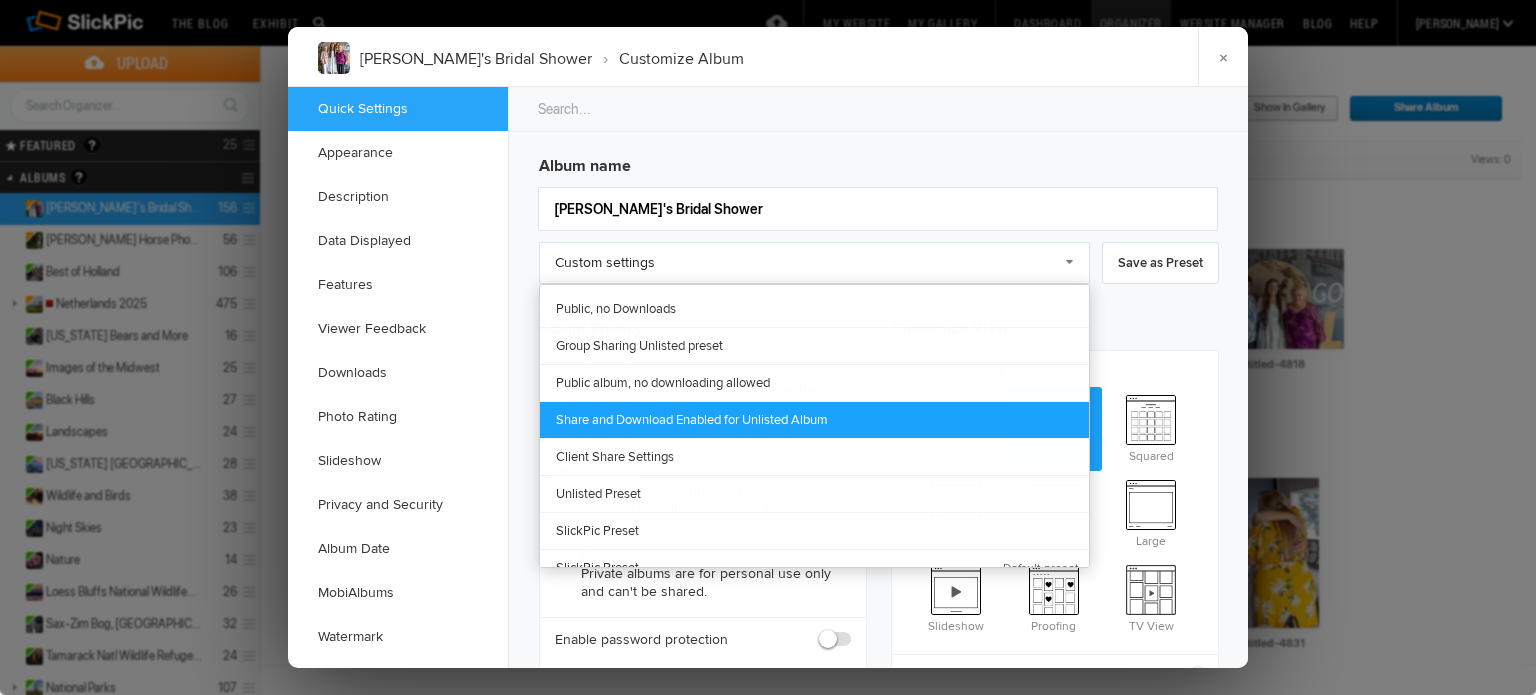 click on "Share and Download Enabled for Unlisted Album" 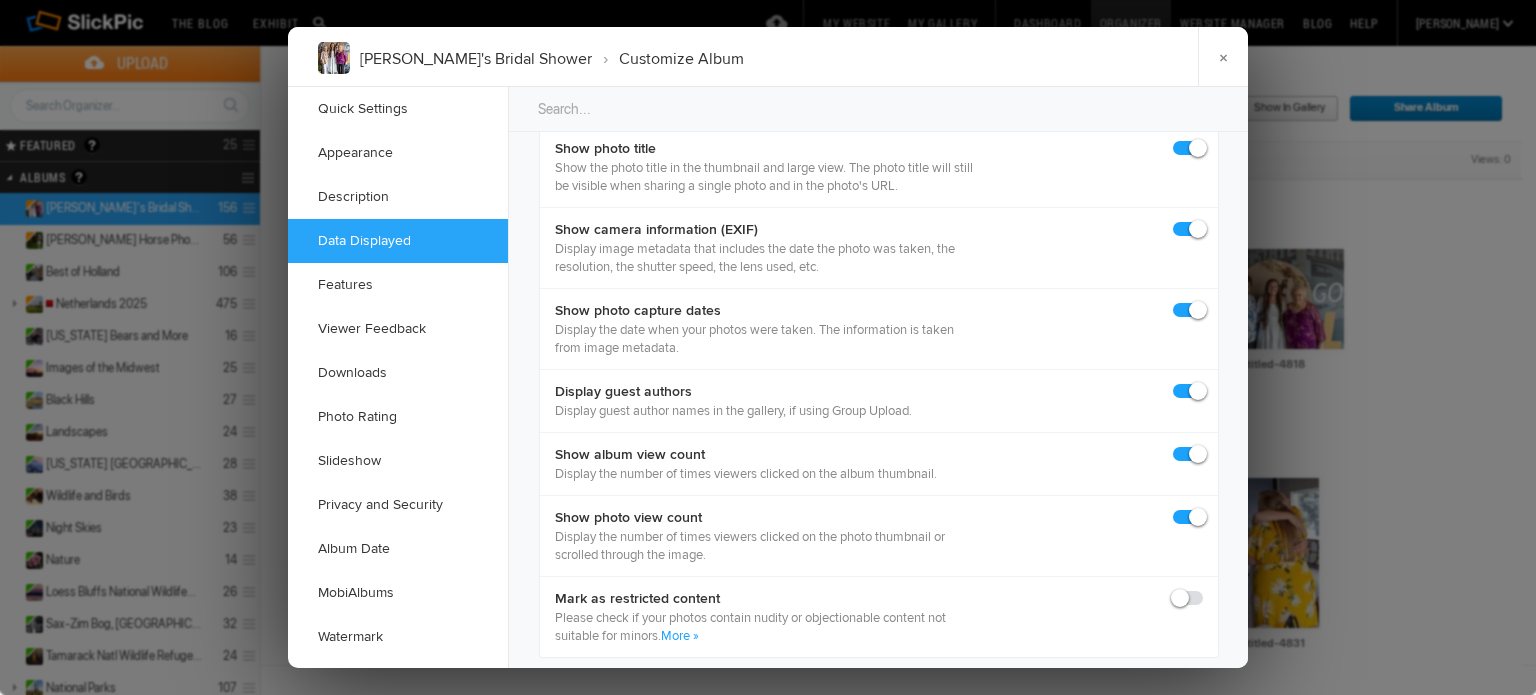 scroll, scrollTop: 1900, scrollLeft: 0, axis: vertical 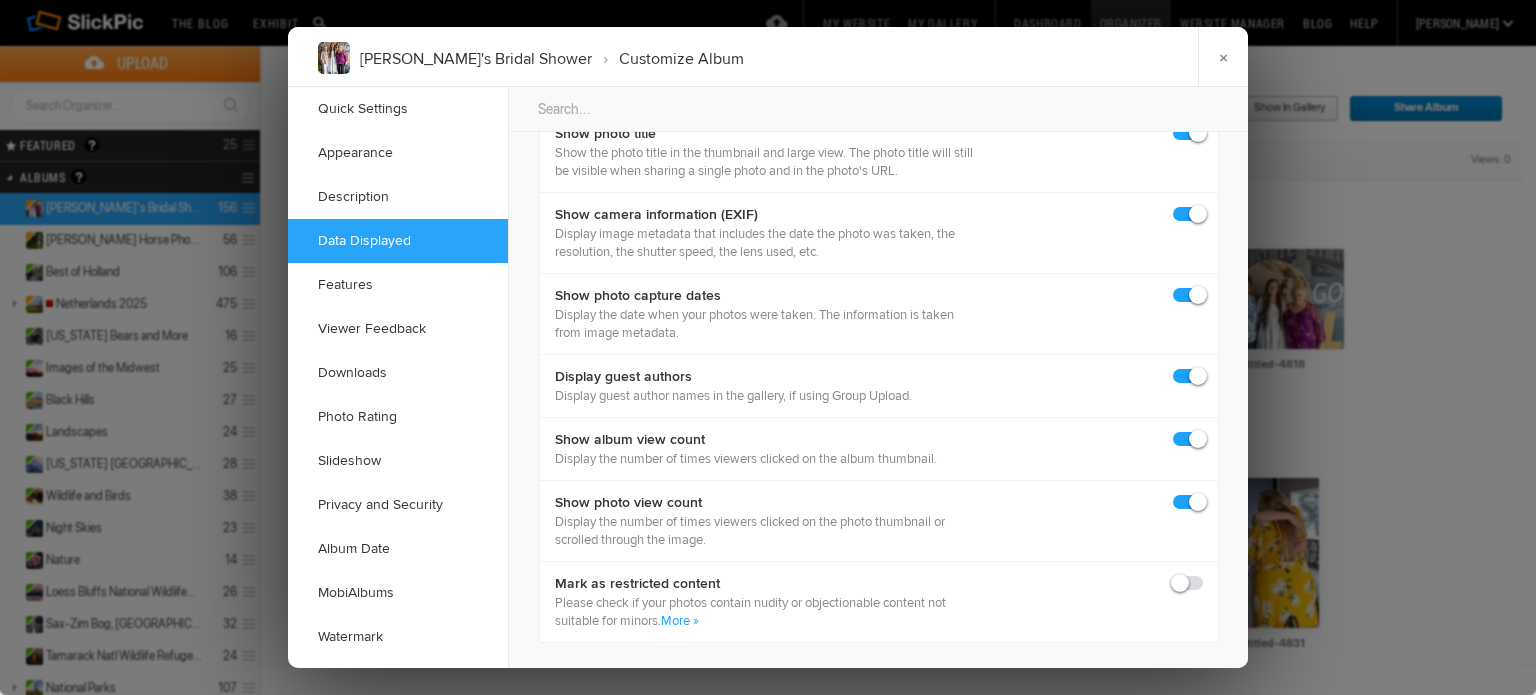 click 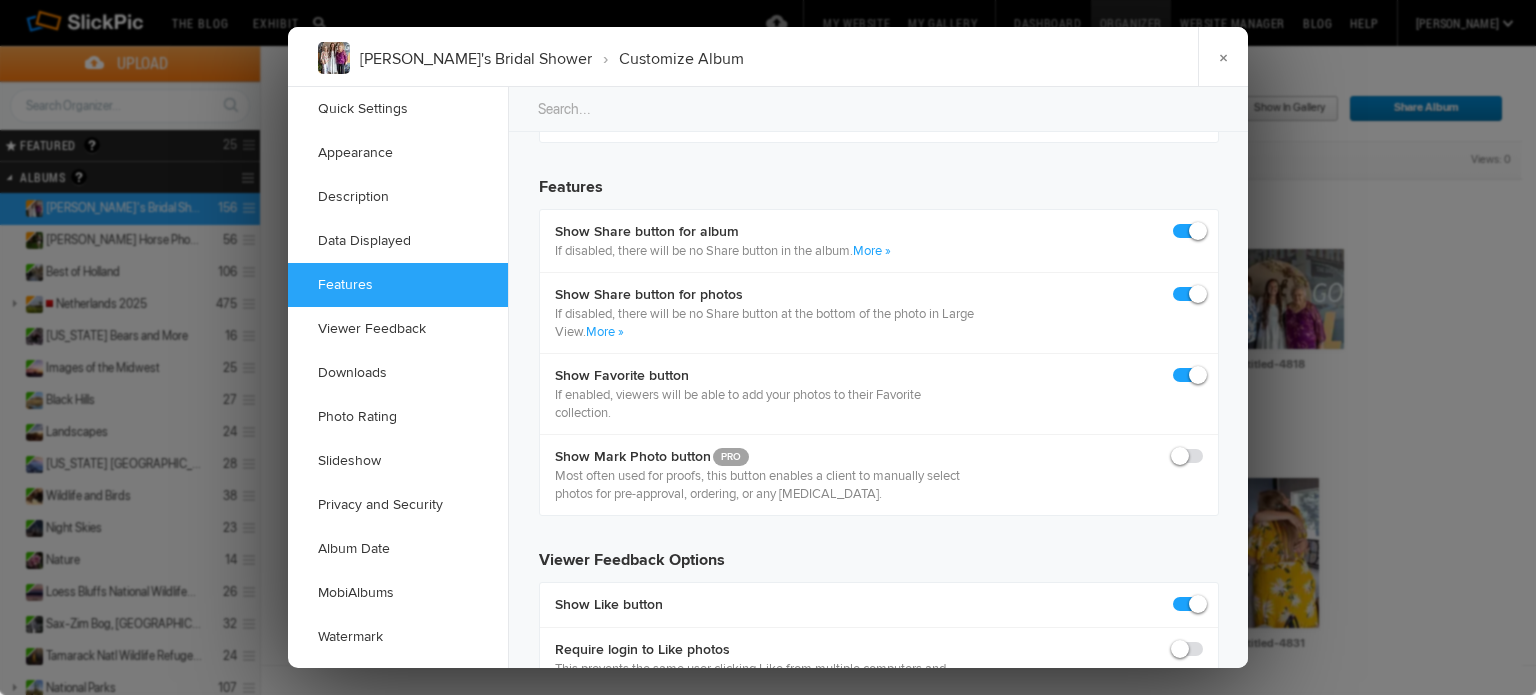 scroll, scrollTop: 2300, scrollLeft: 0, axis: vertical 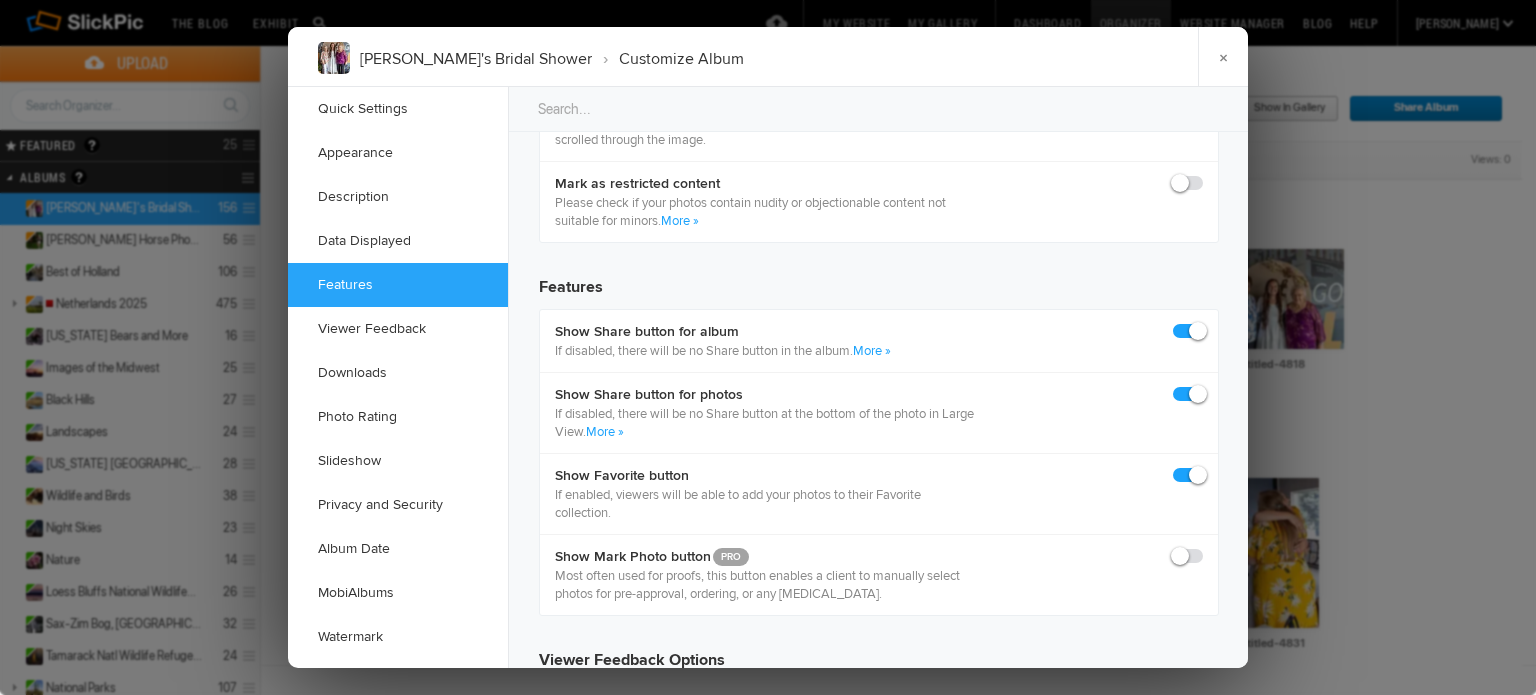 click on "More »" 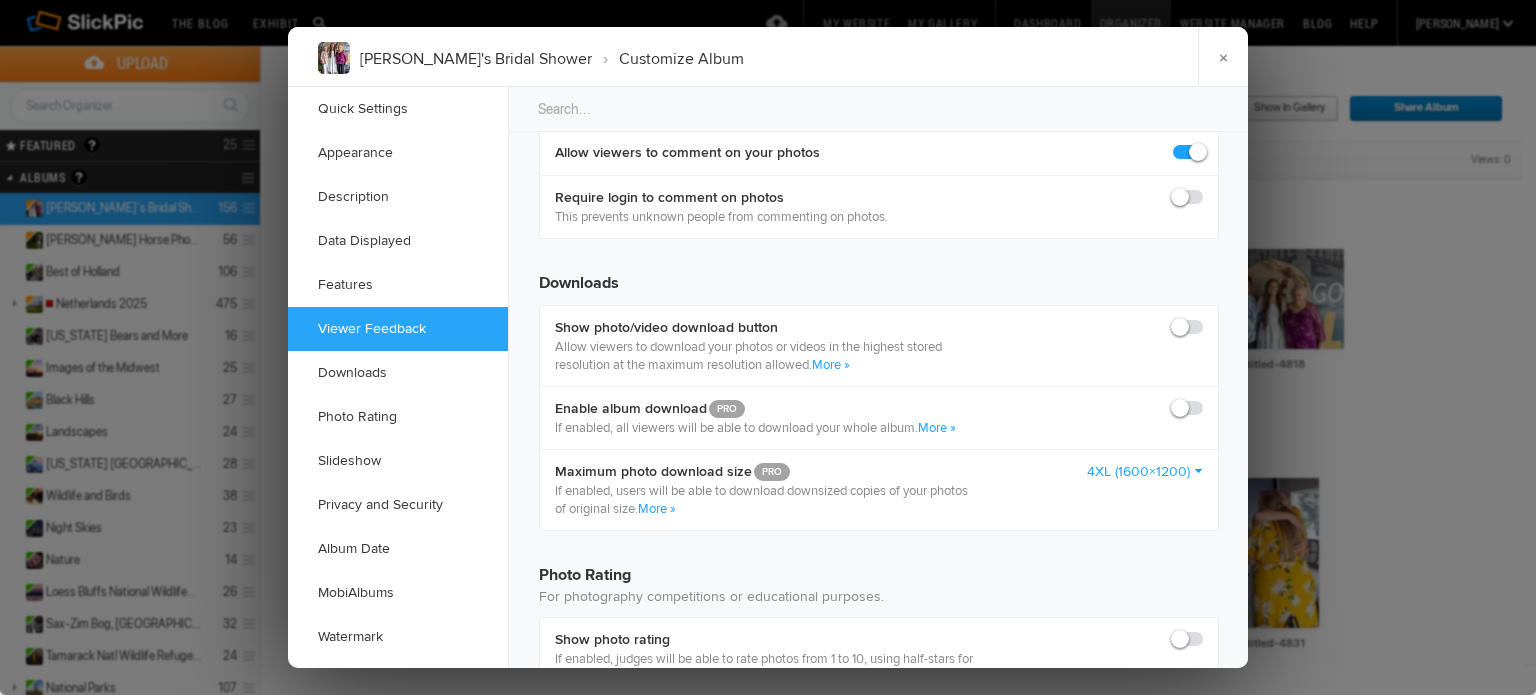 scroll, scrollTop: 3000, scrollLeft: 0, axis: vertical 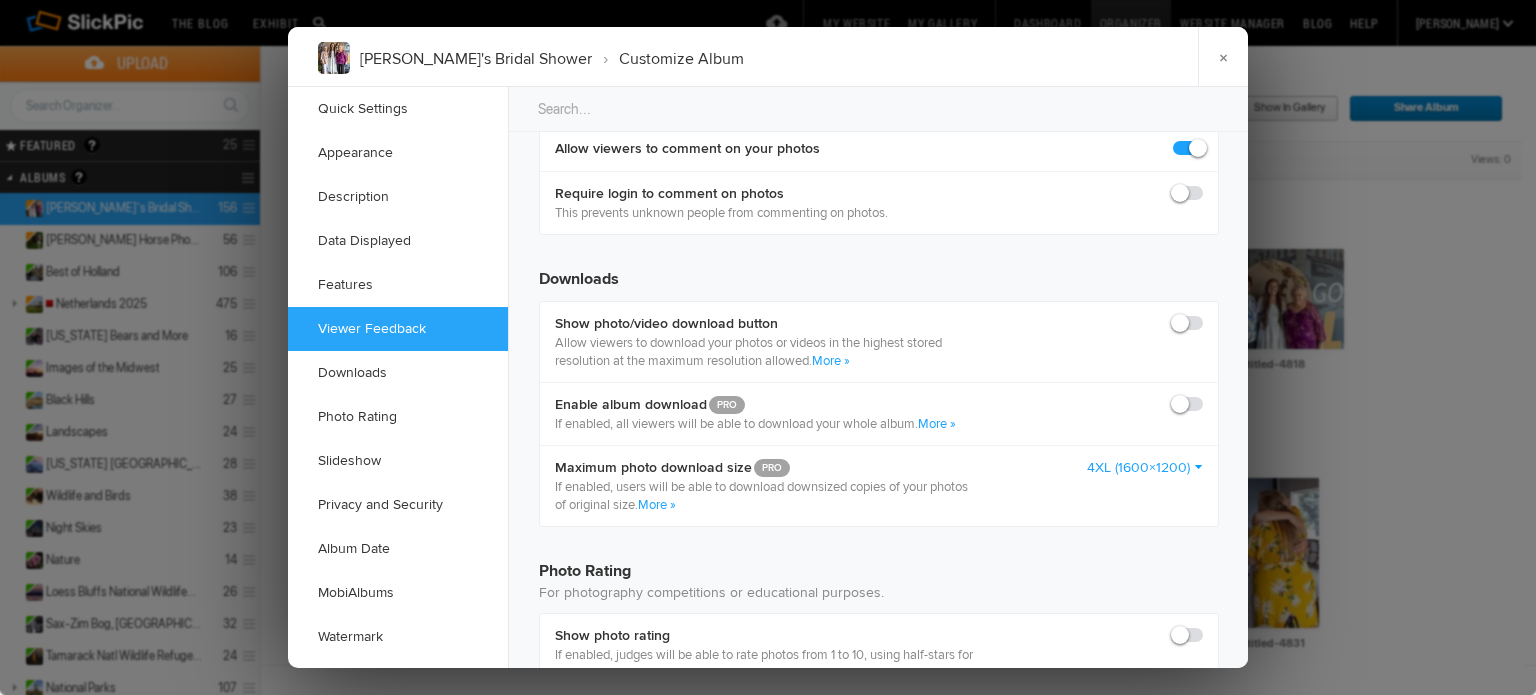 click 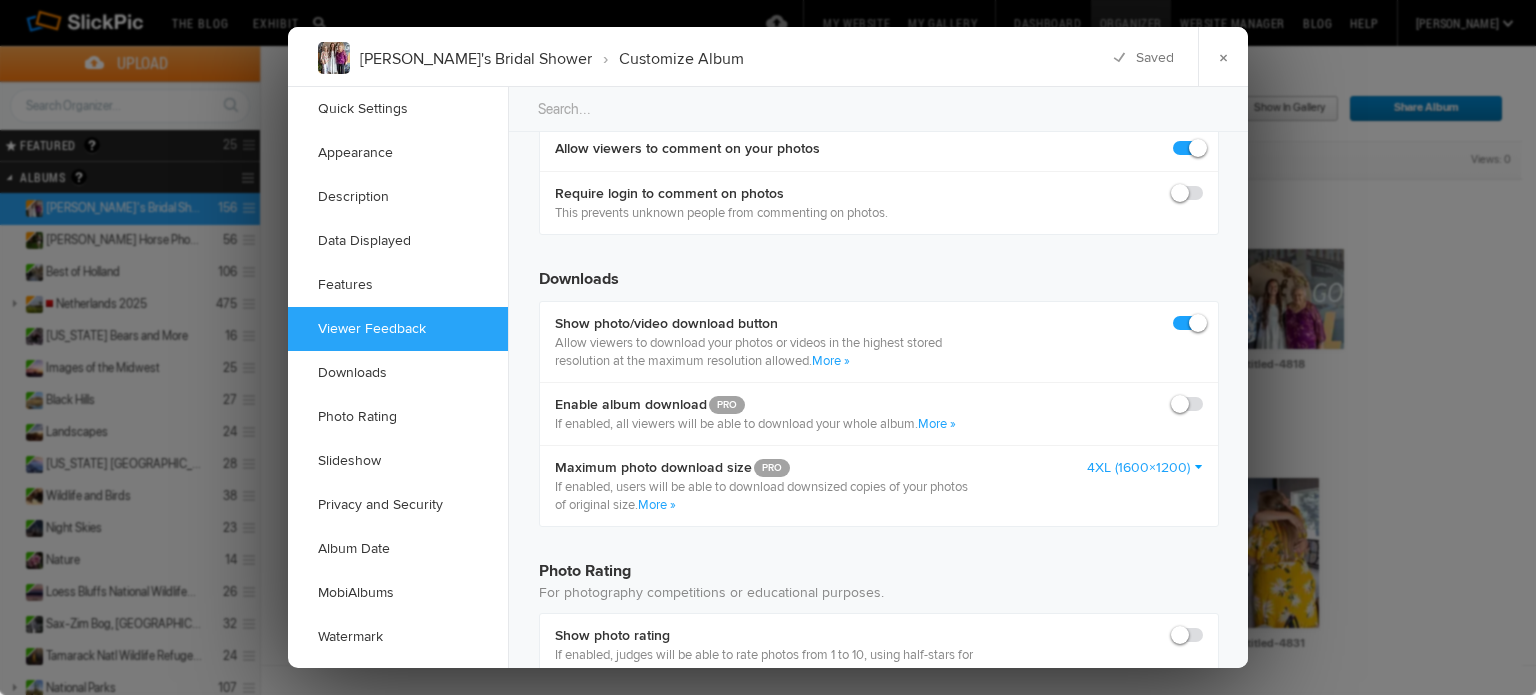 click 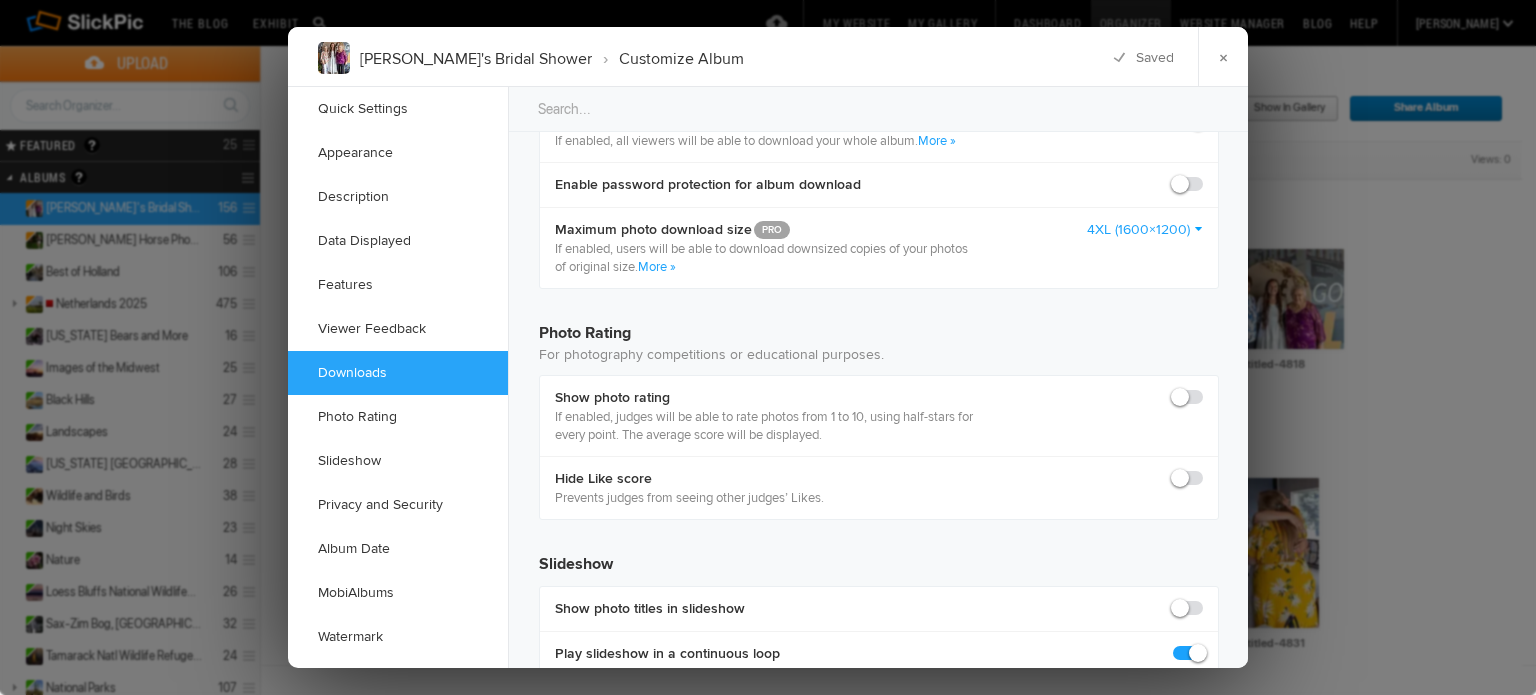 scroll, scrollTop: 3300, scrollLeft: 0, axis: vertical 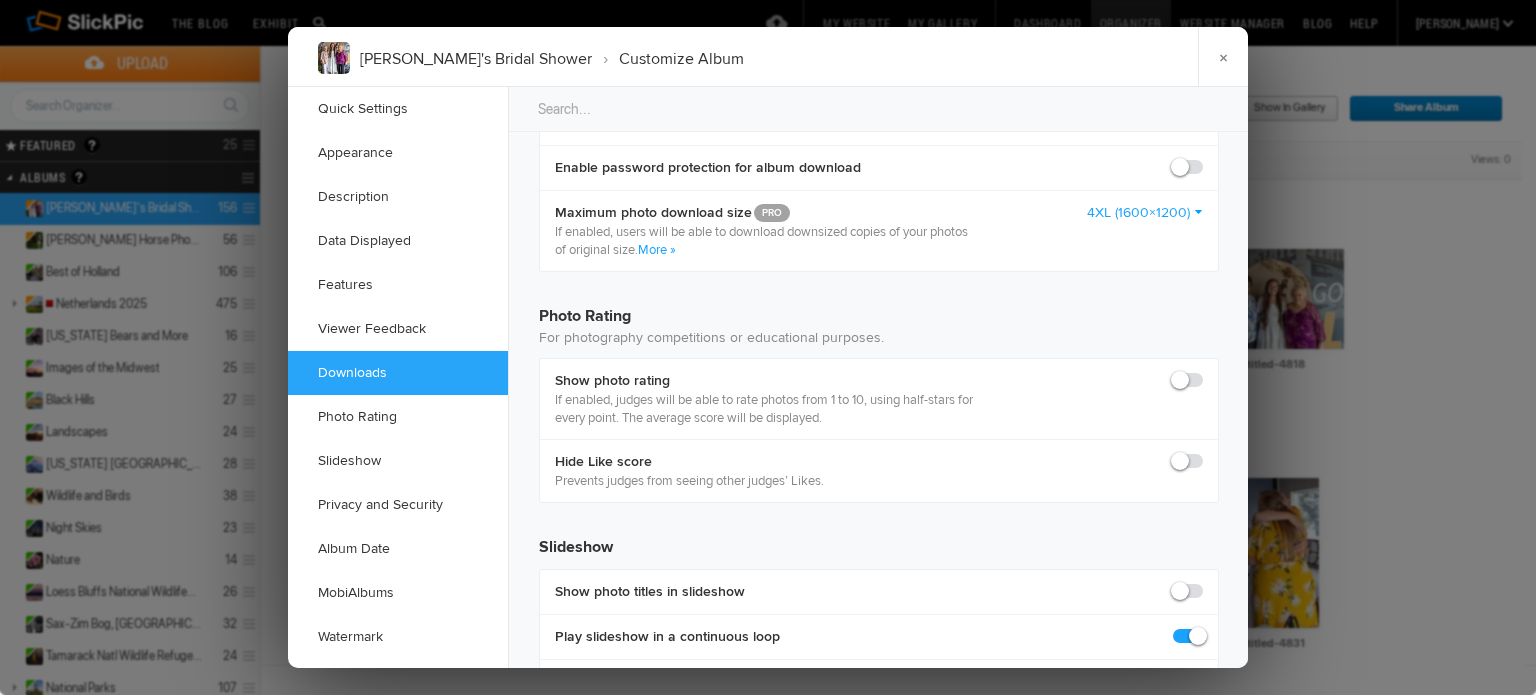 click on "4XL (1600×1200)" 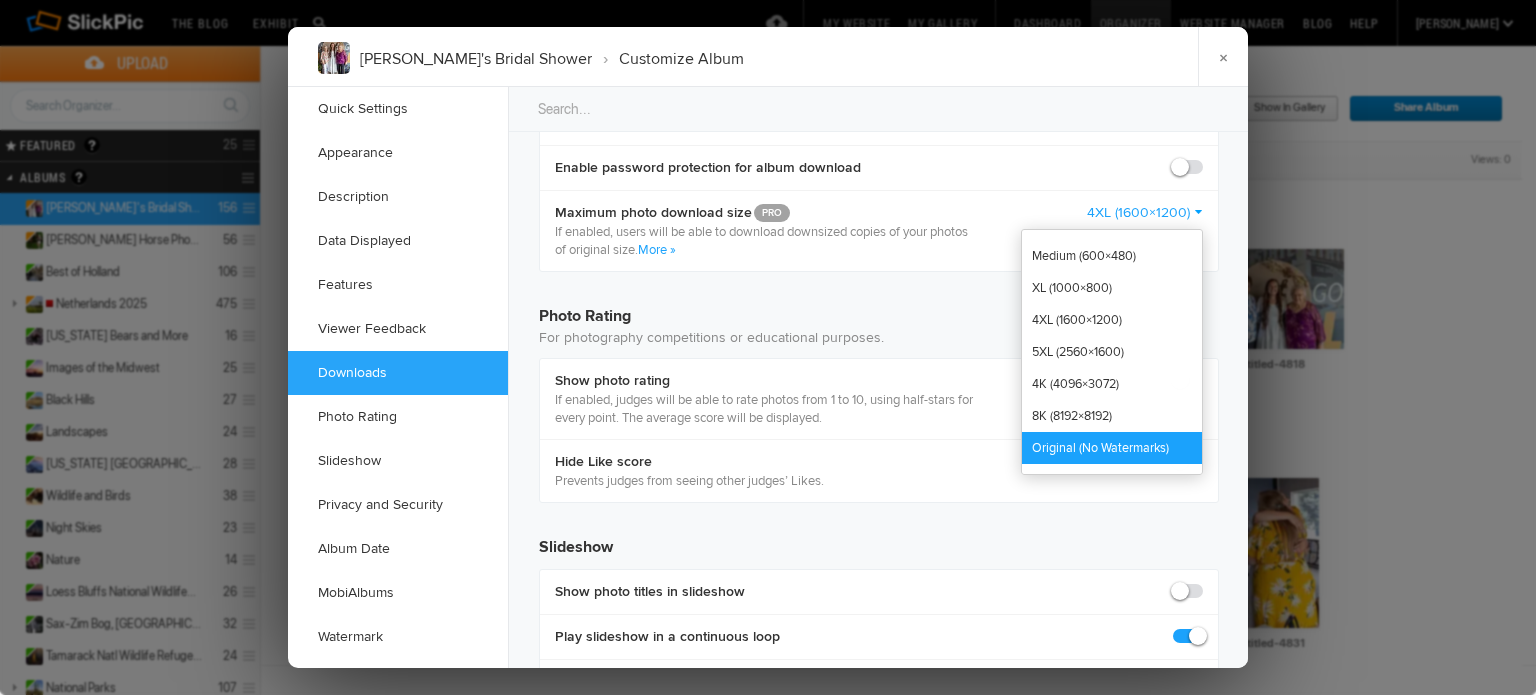 click on "Original (No Watermarks)" 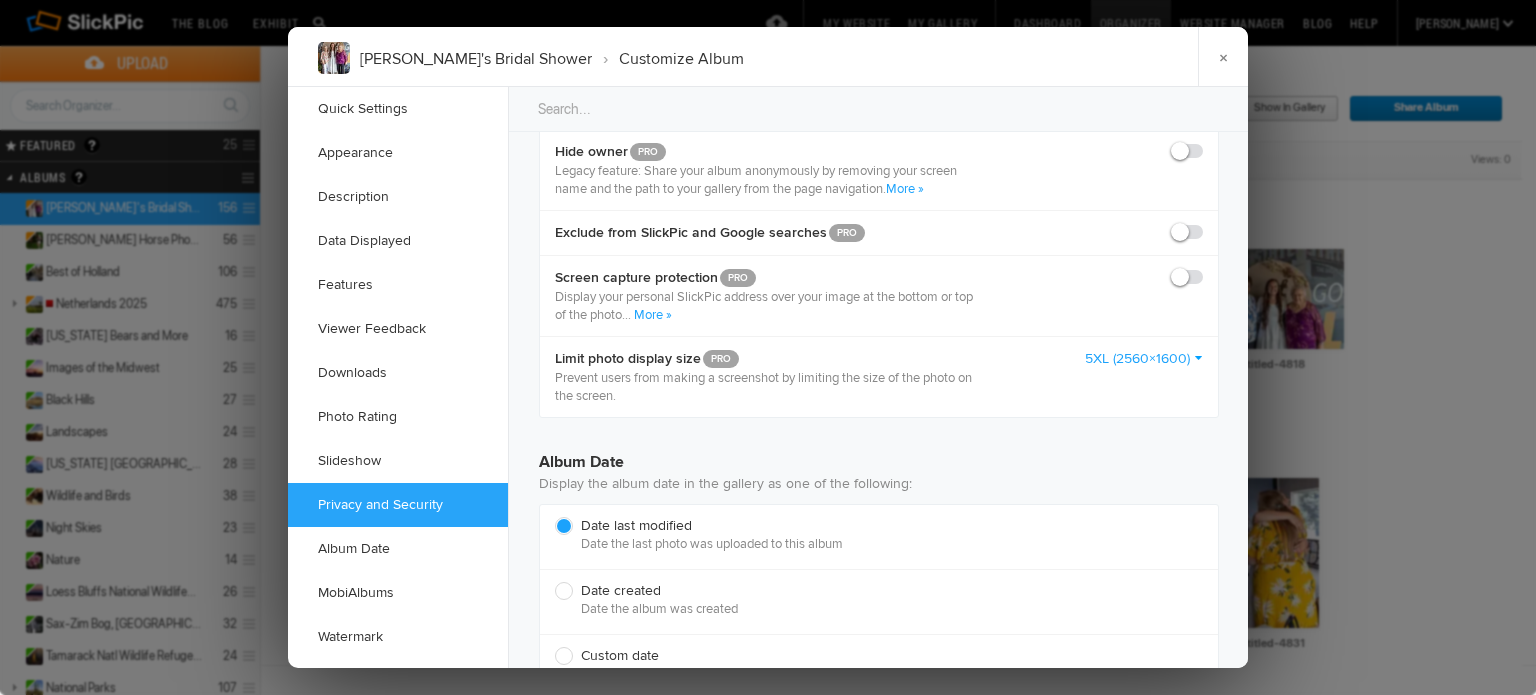 scroll, scrollTop: 4200, scrollLeft: 0, axis: vertical 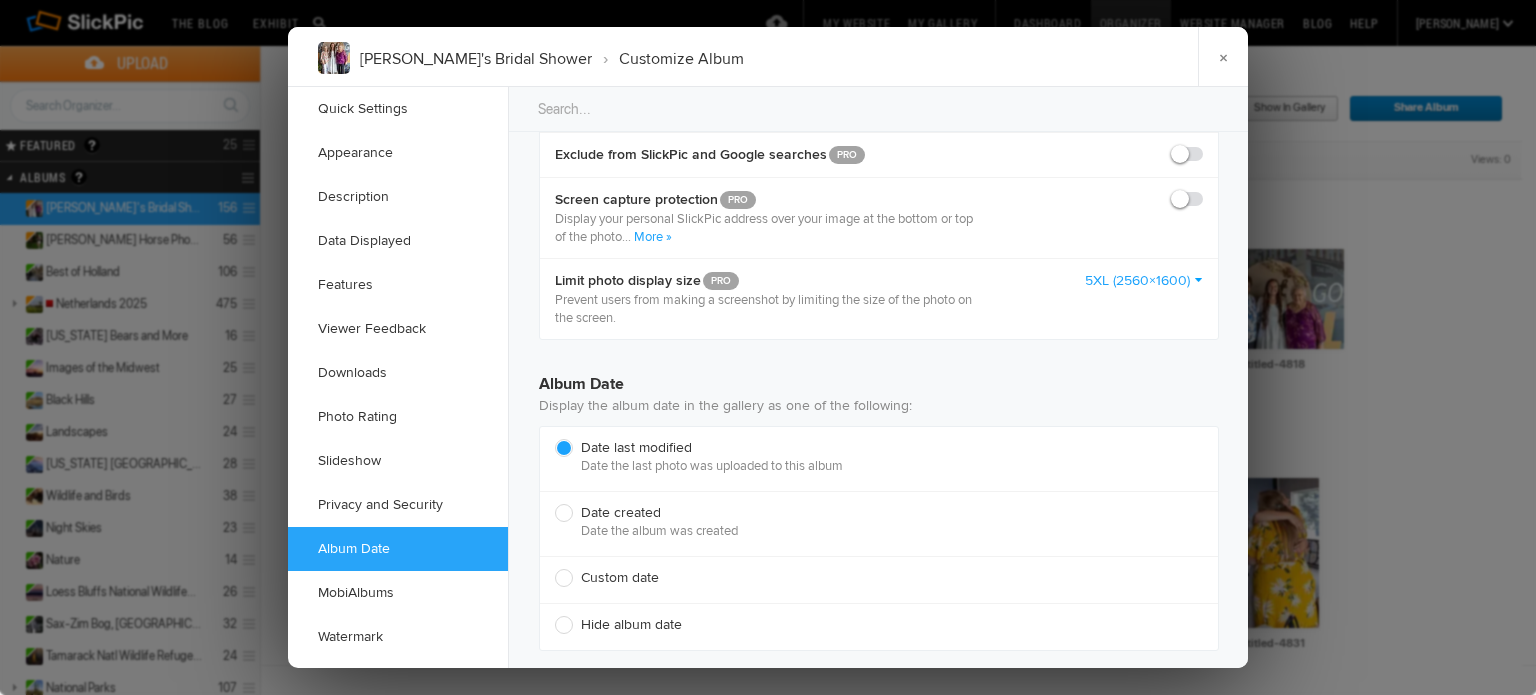 click on "Custom date" 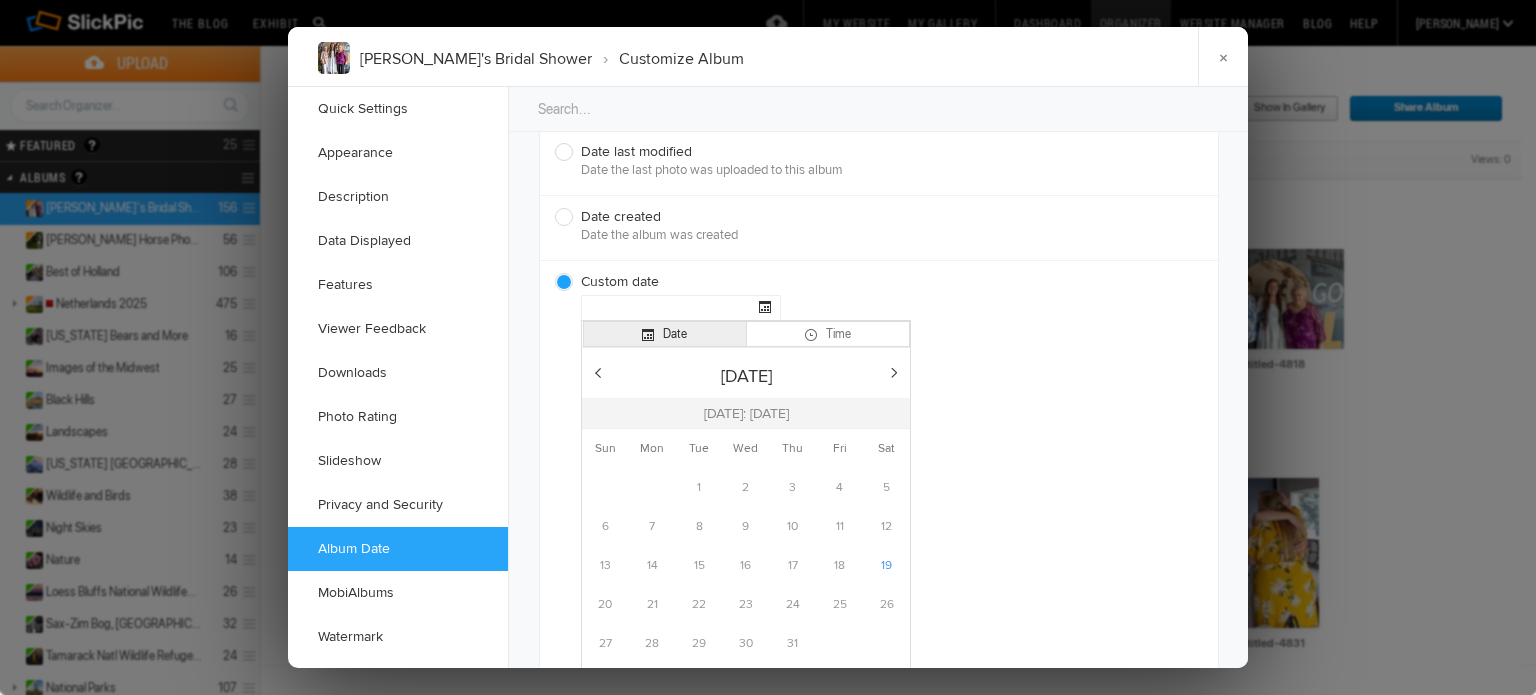 scroll, scrollTop: 4596, scrollLeft: 0, axis: vertical 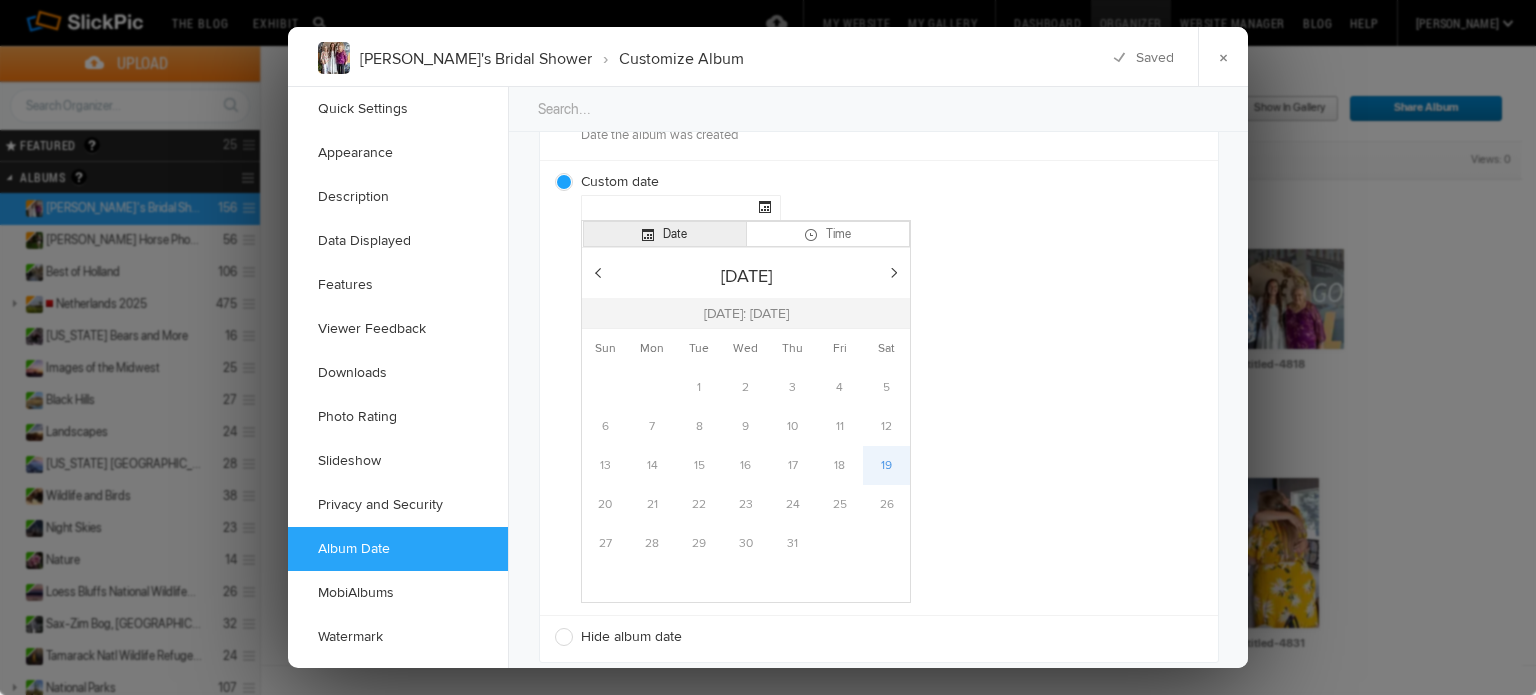 click on "19" 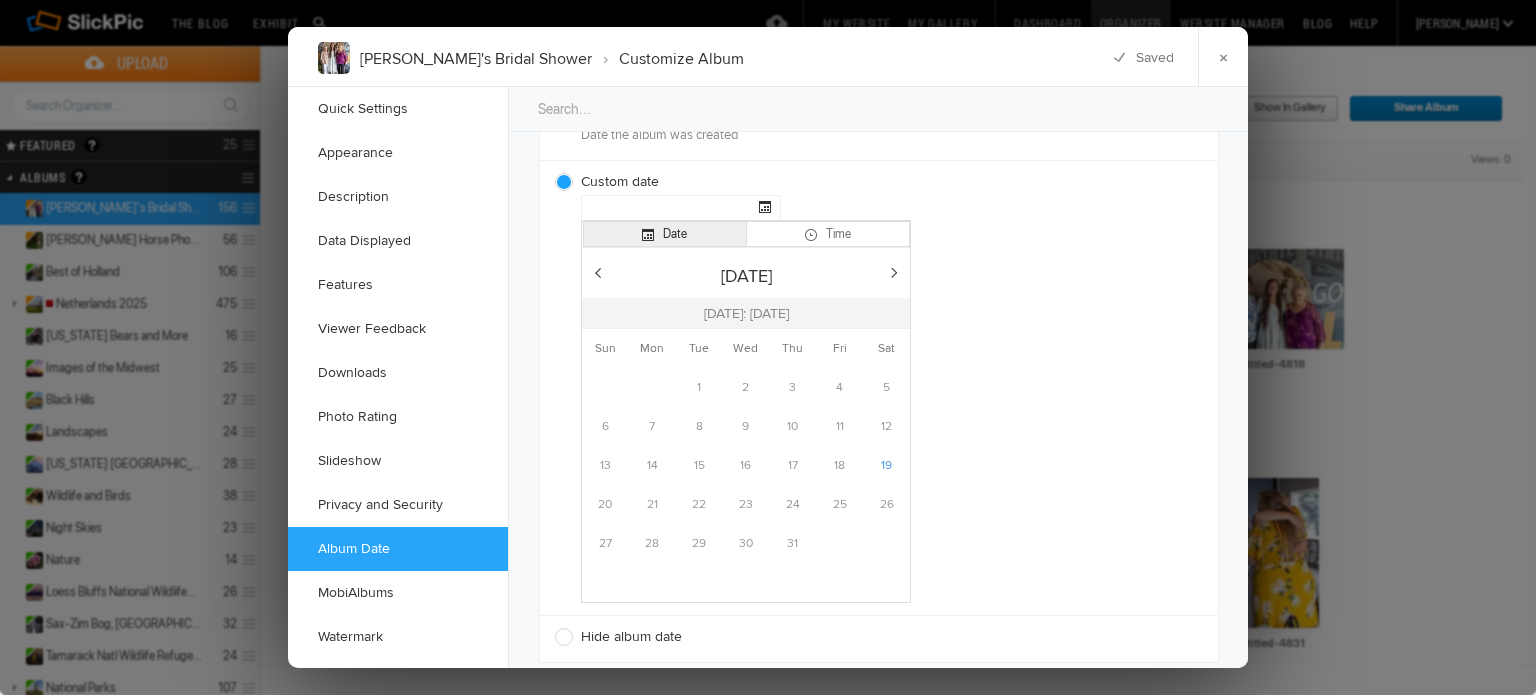 type on "2025-07-19 12:00 AM" 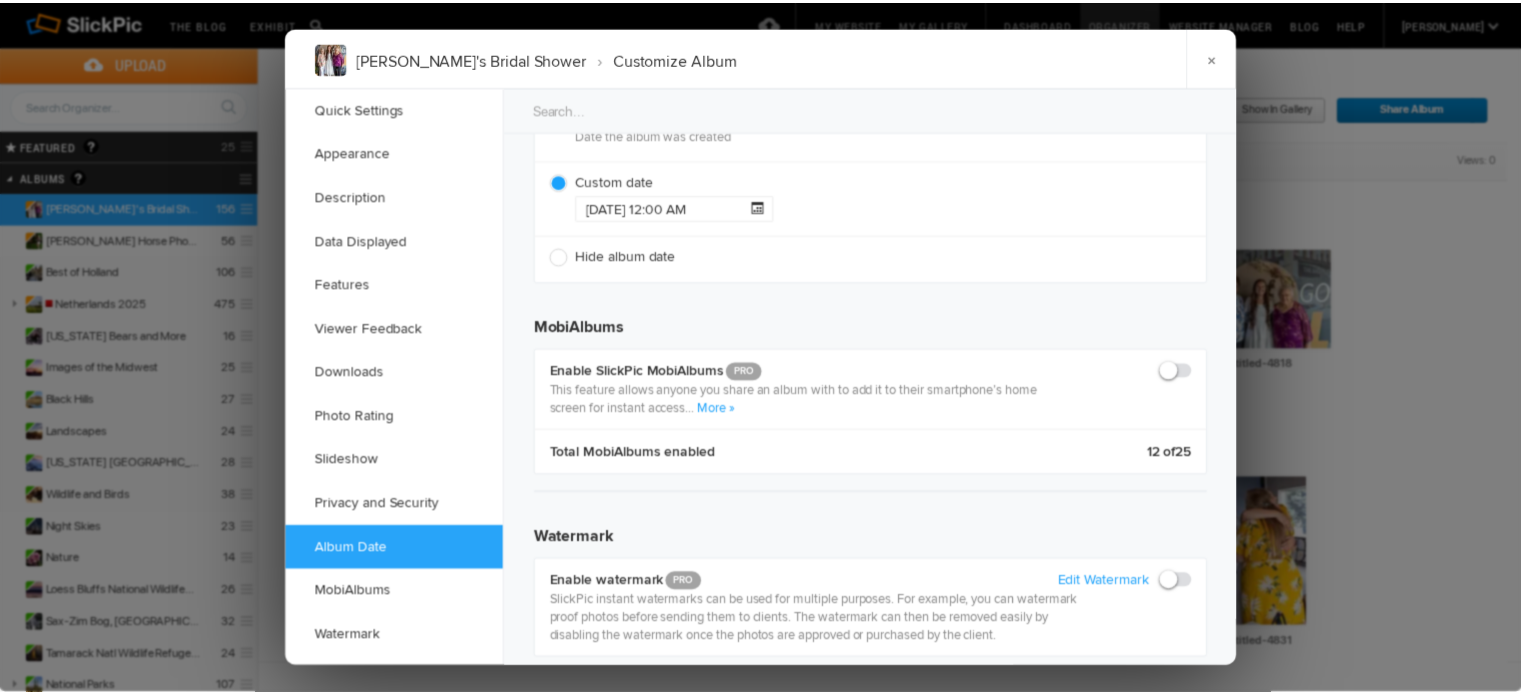 scroll, scrollTop: 4639, scrollLeft: 0, axis: vertical 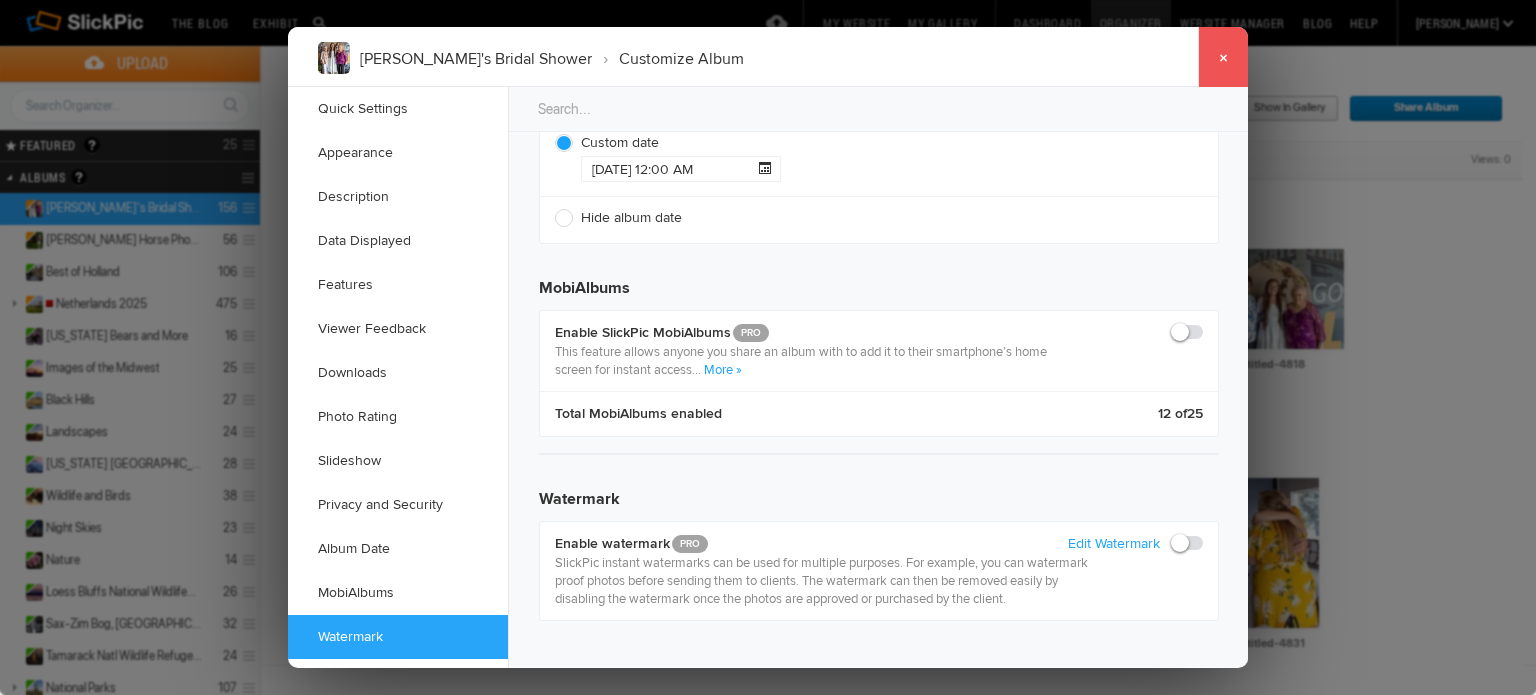 click on "×" 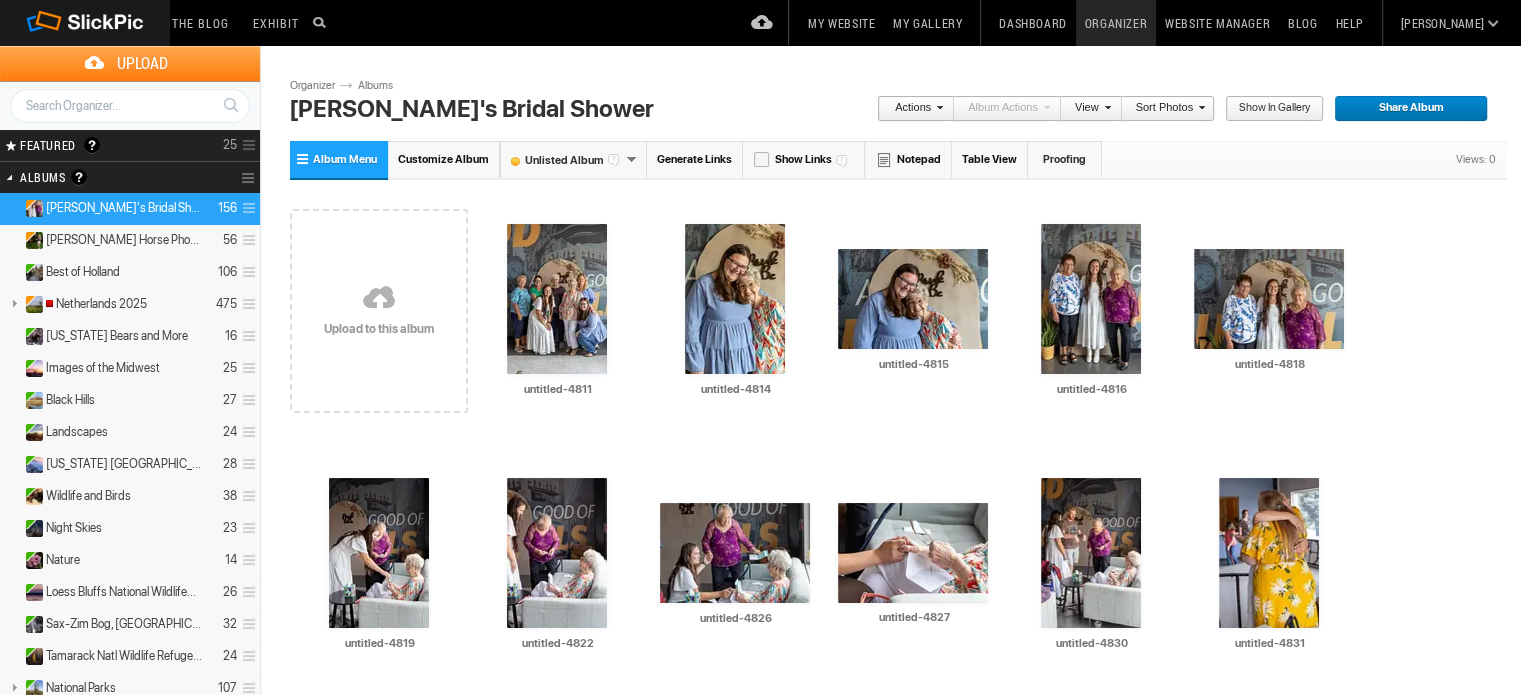 click on "Generate Links" at bounding box center (695, 159) 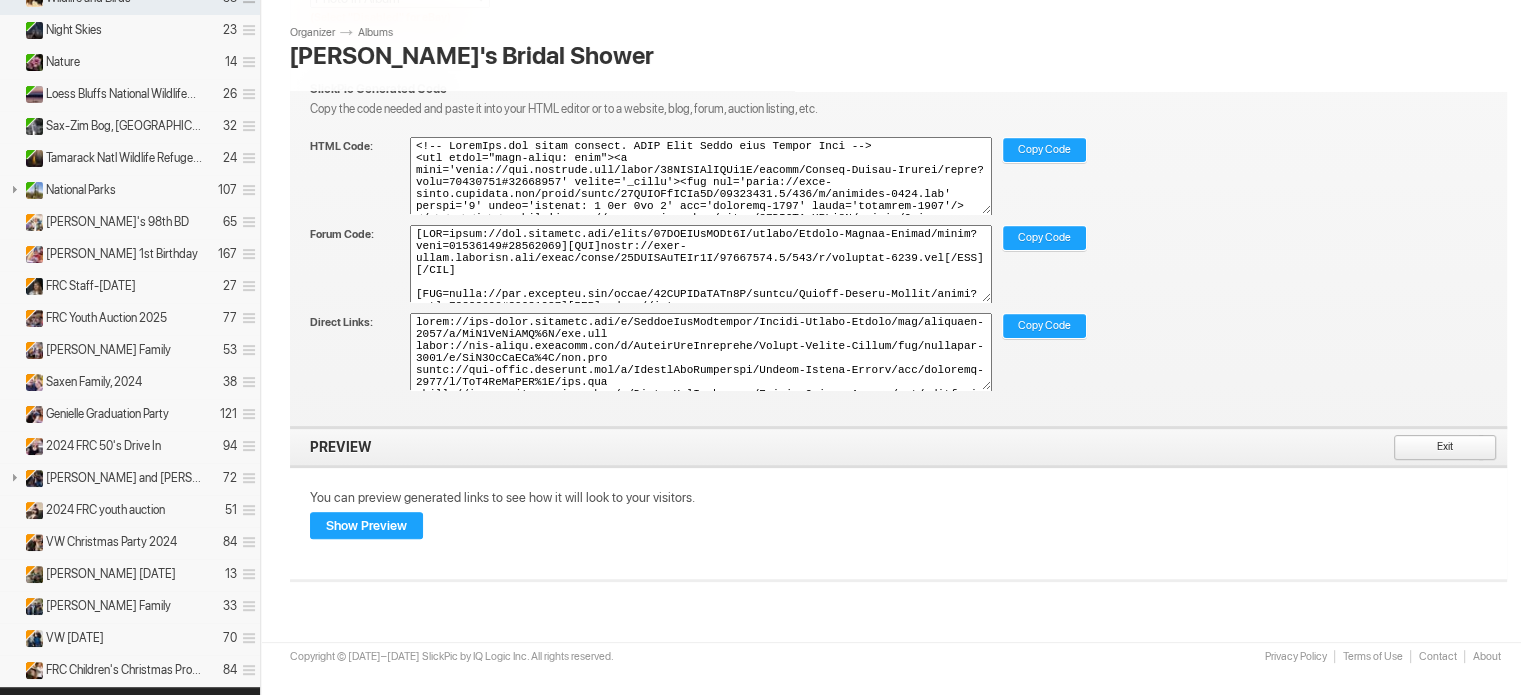 scroll, scrollTop: 500, scrollLeft: 0, axis: vertical 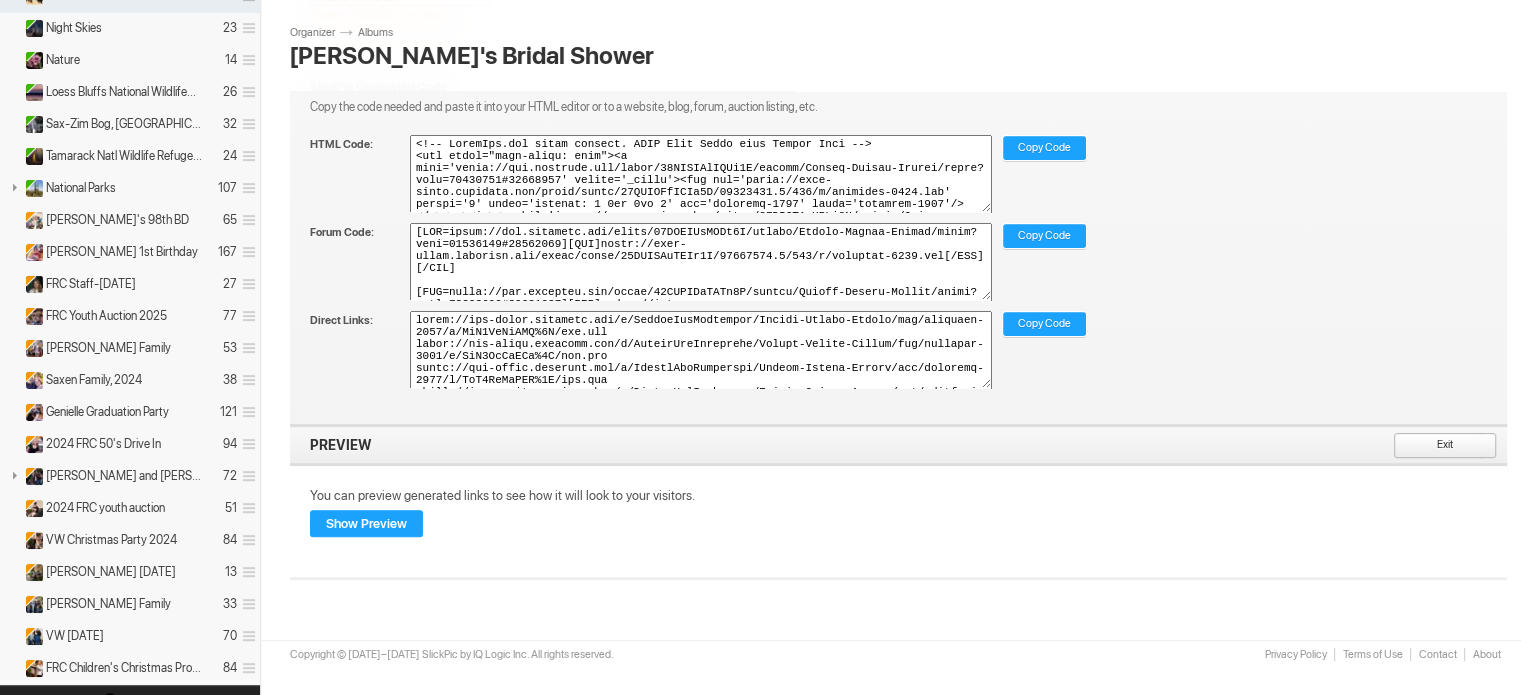 click on "Show Preview" at bounding box center [366, 523] 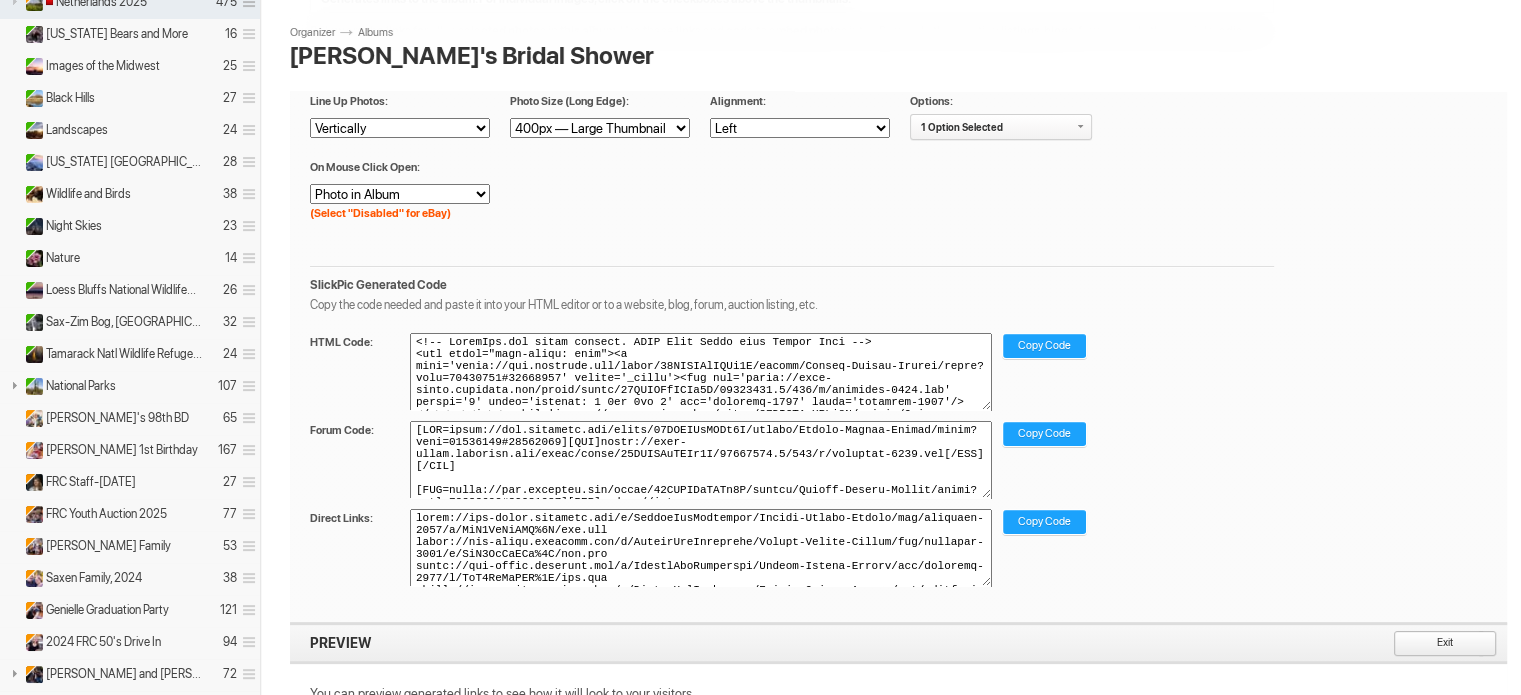 scroll, scrollTop: 400, scrollLeft: 0, axis: vertical 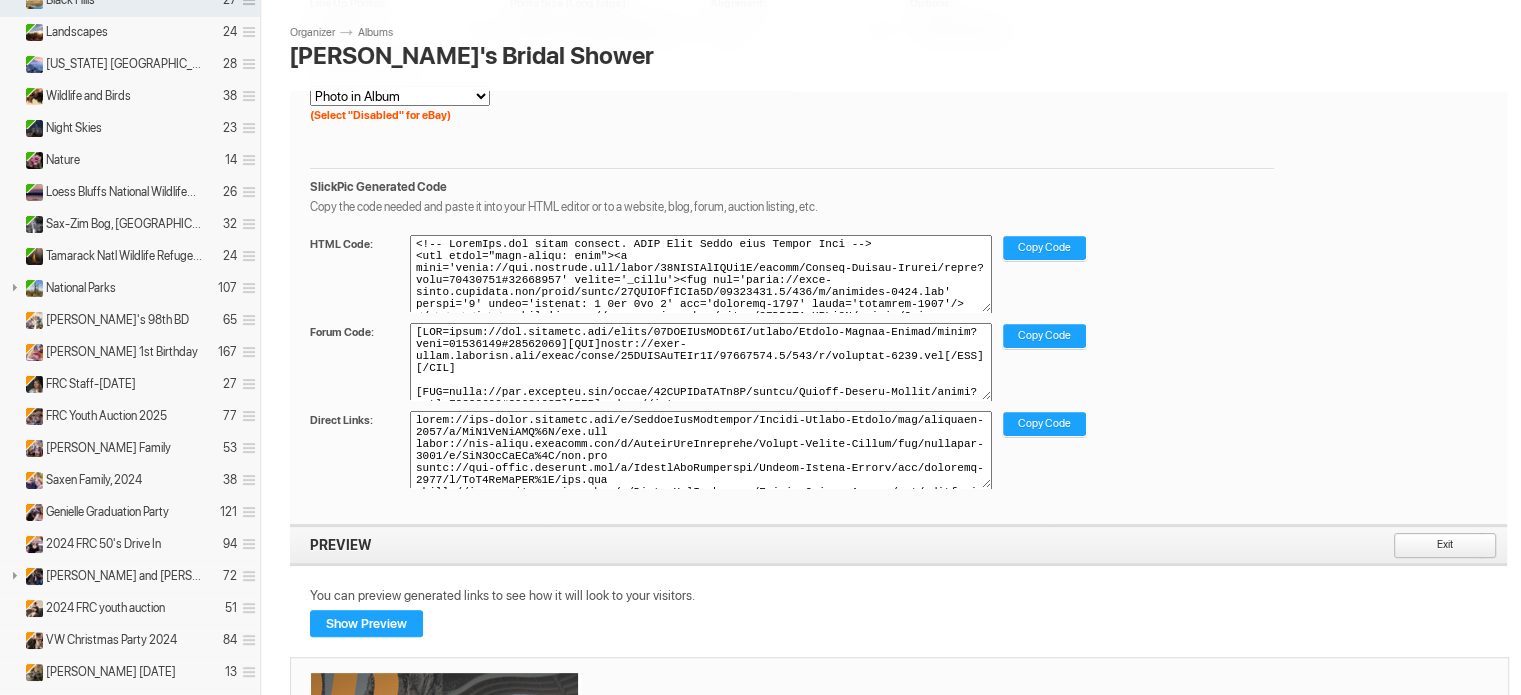 click on "Exit" at bounding box center (1438, 546) 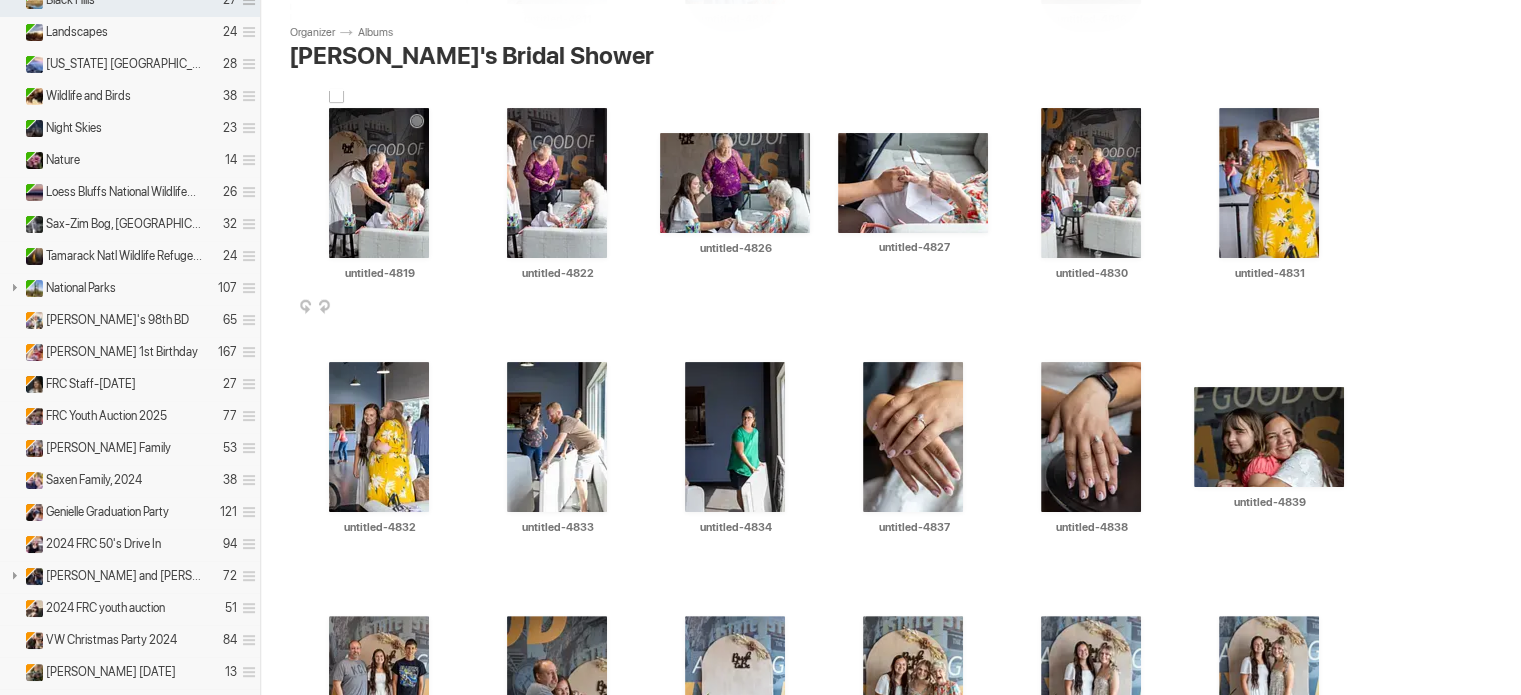 scroll, scrollTop: 0, scrollLeft: 0, axis: both 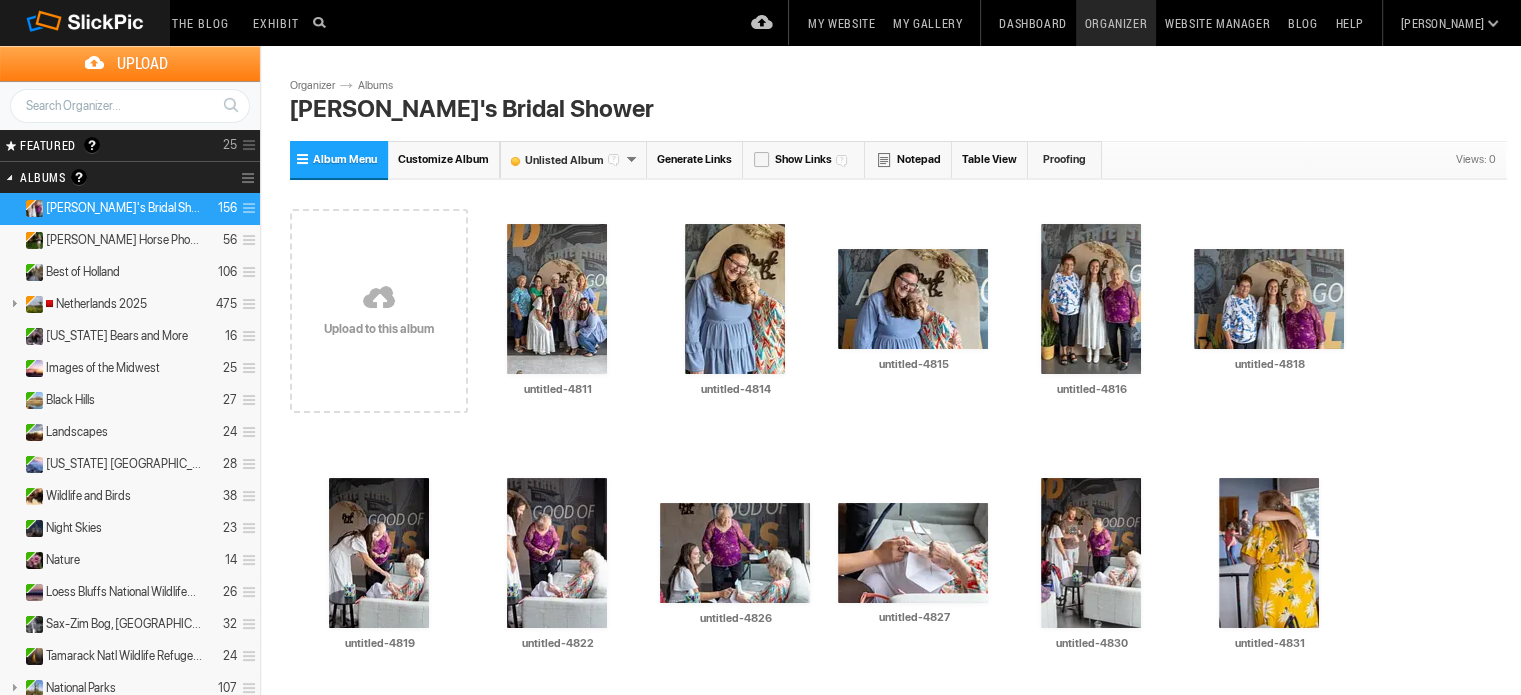 click on "My Gallery" at bounding box center [927, 23] 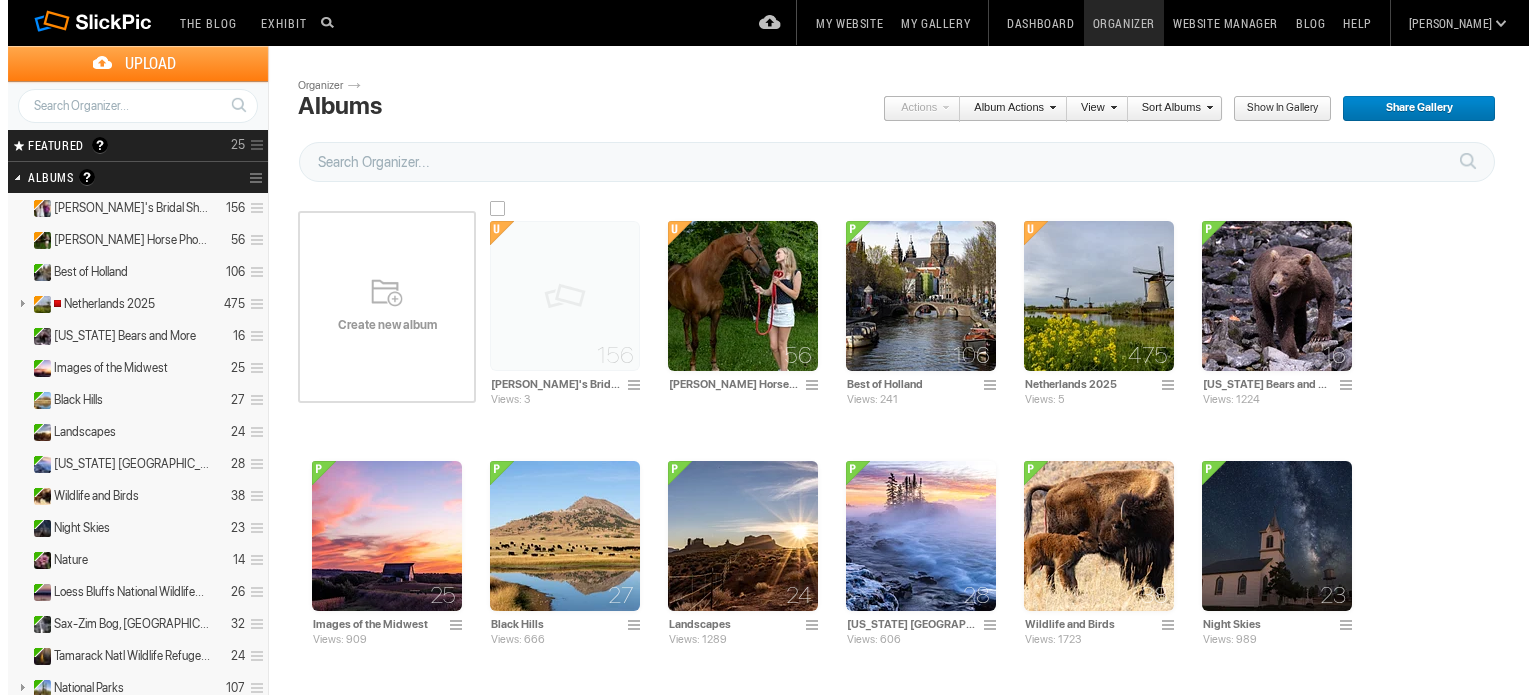 scroll, scrollTop: 0, scrollLeft: 0, axis: both 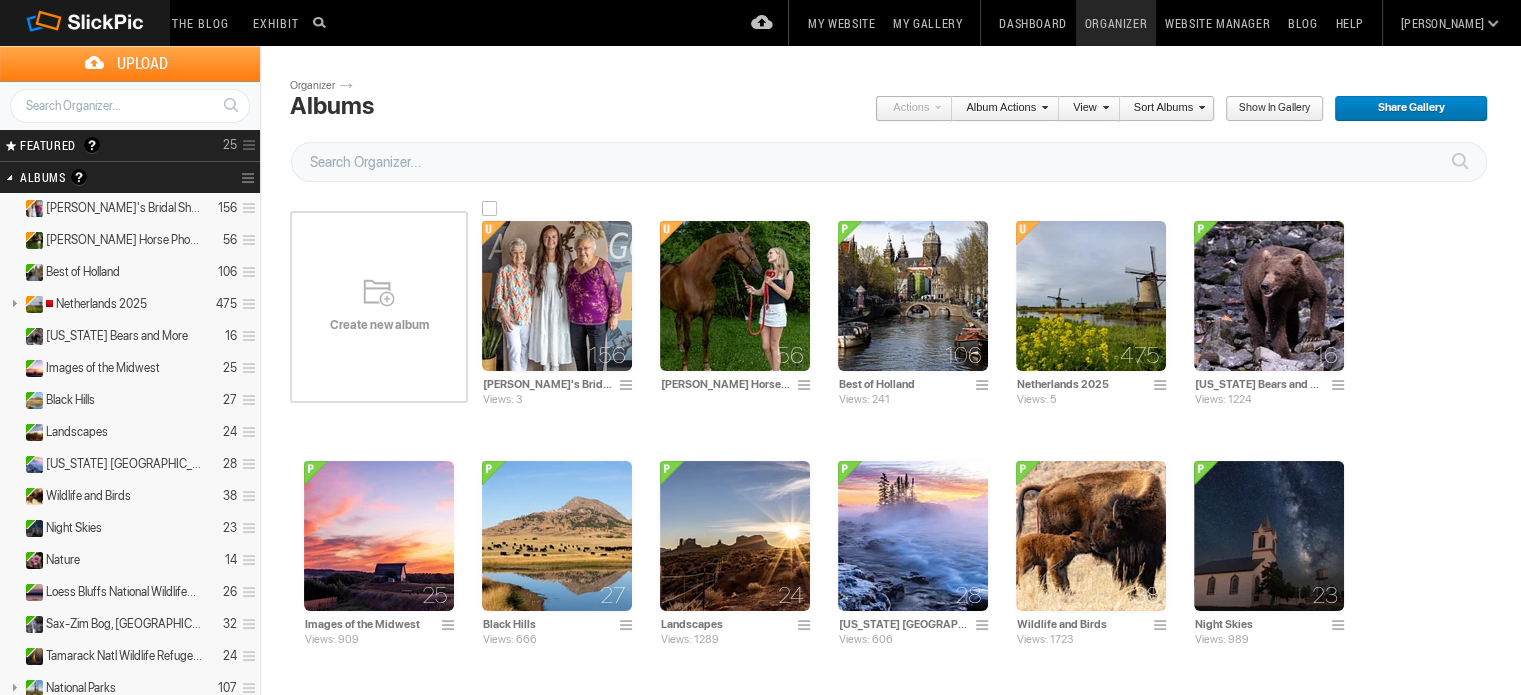 click at bounding box center [629, 386] 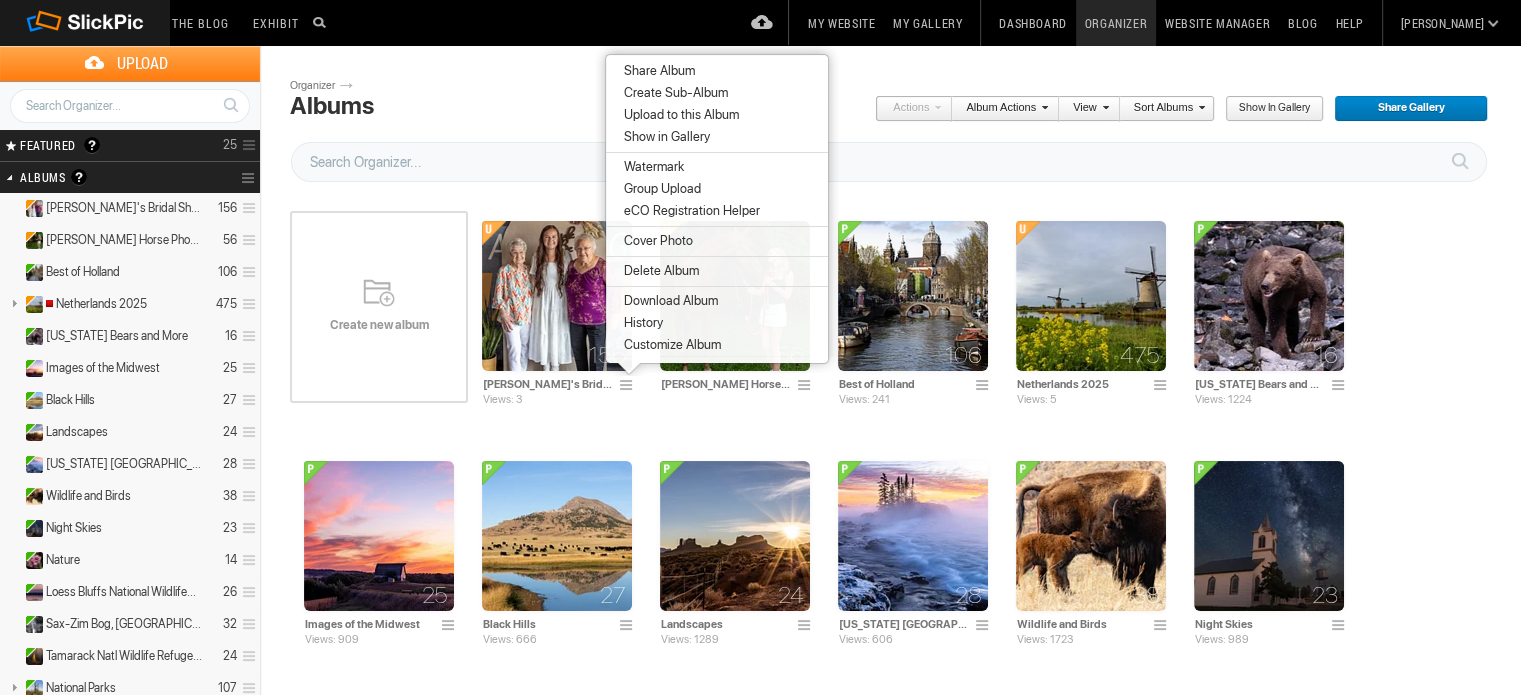 click on "Cover Photo" at bounding box center (655, 241) 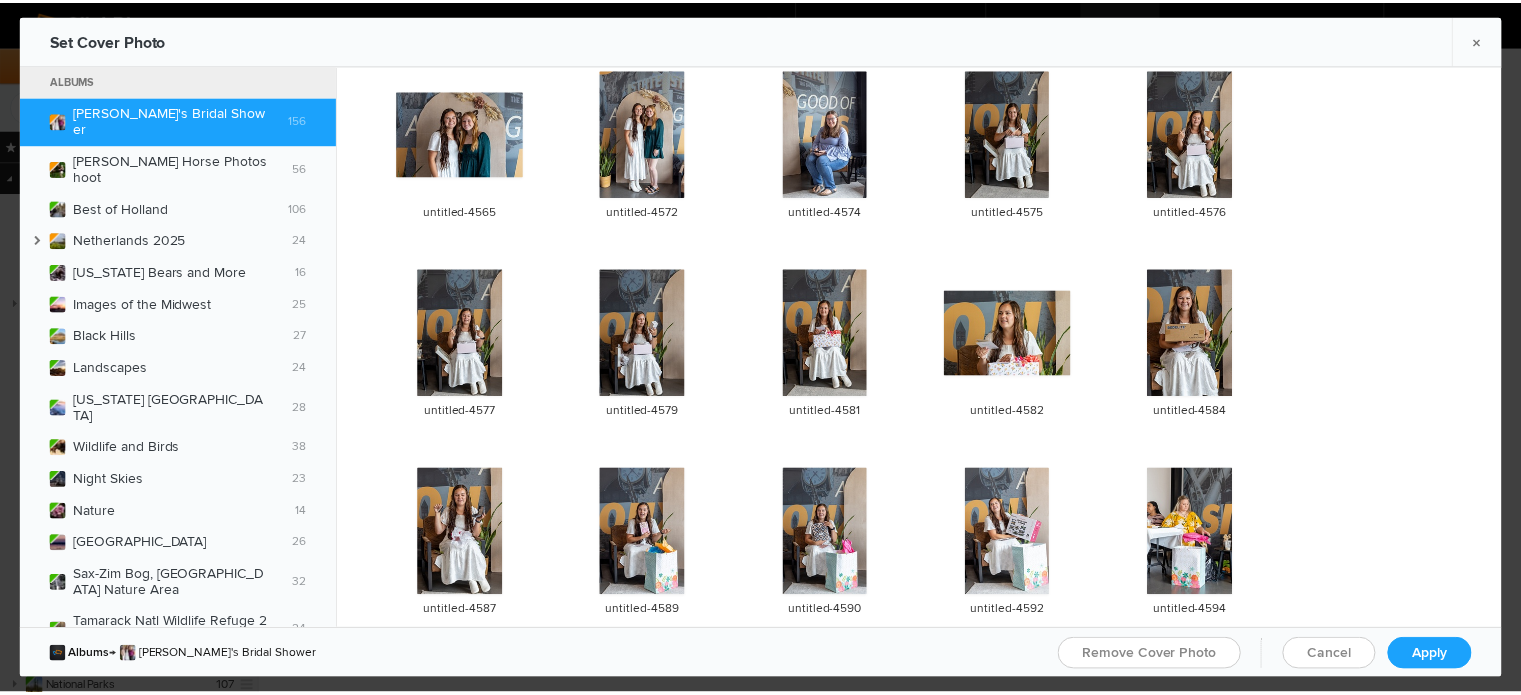 scroll, scrollTop: 1600, scrollLeft: 0, axis: vertical 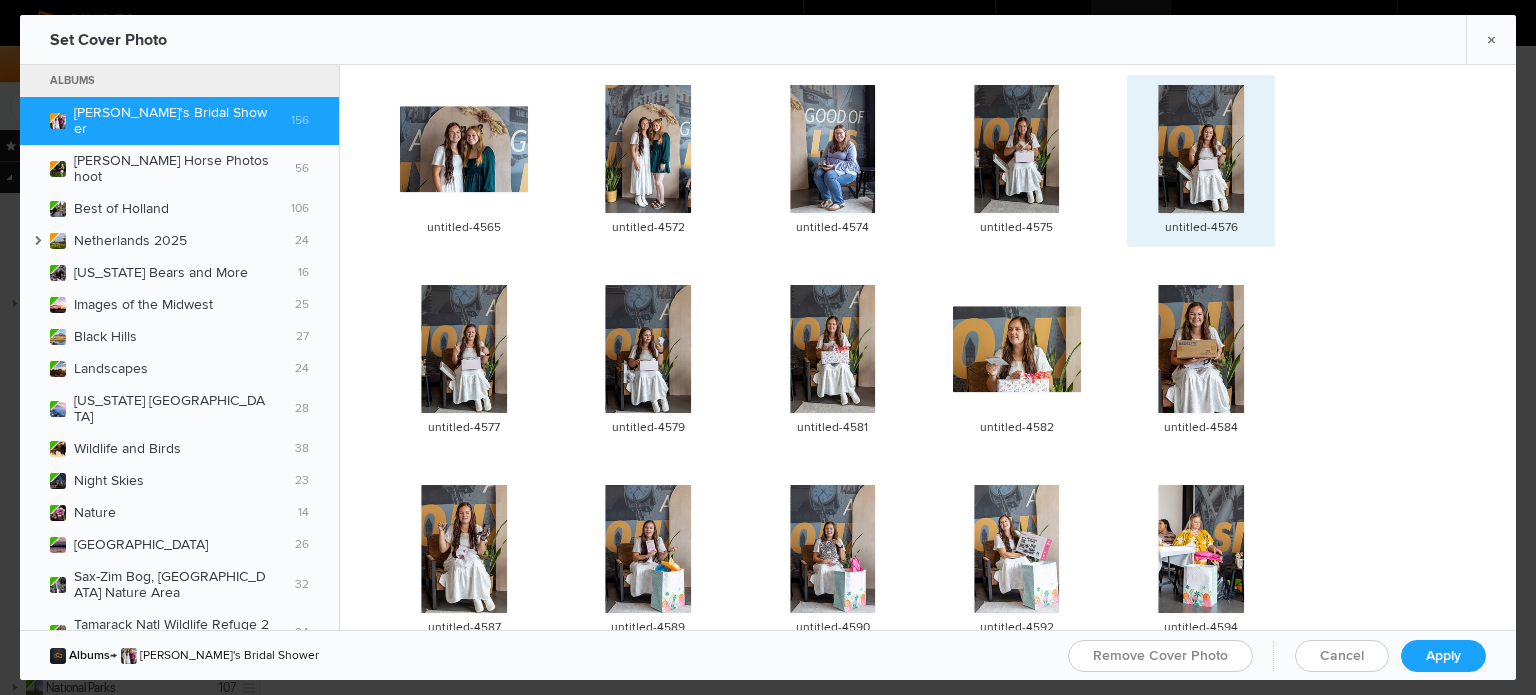 click 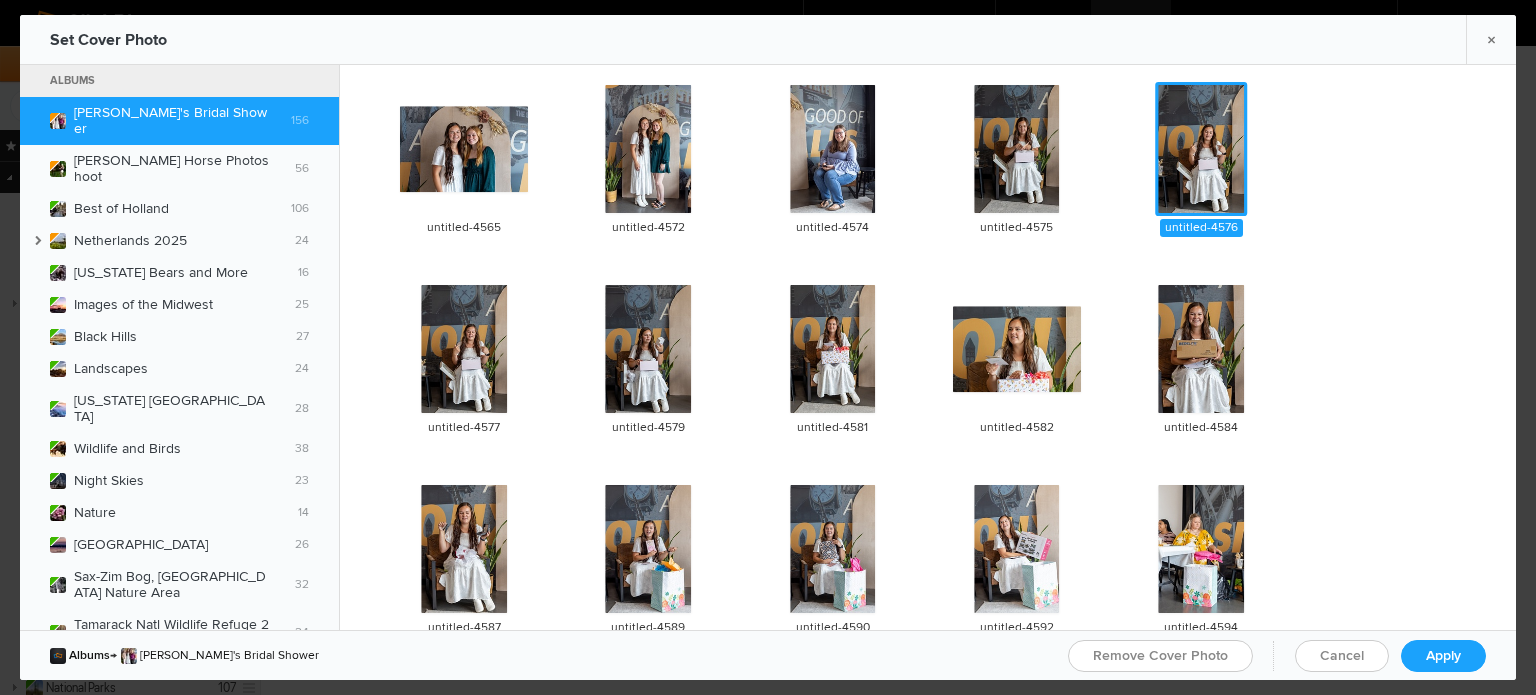 click on "Apply" 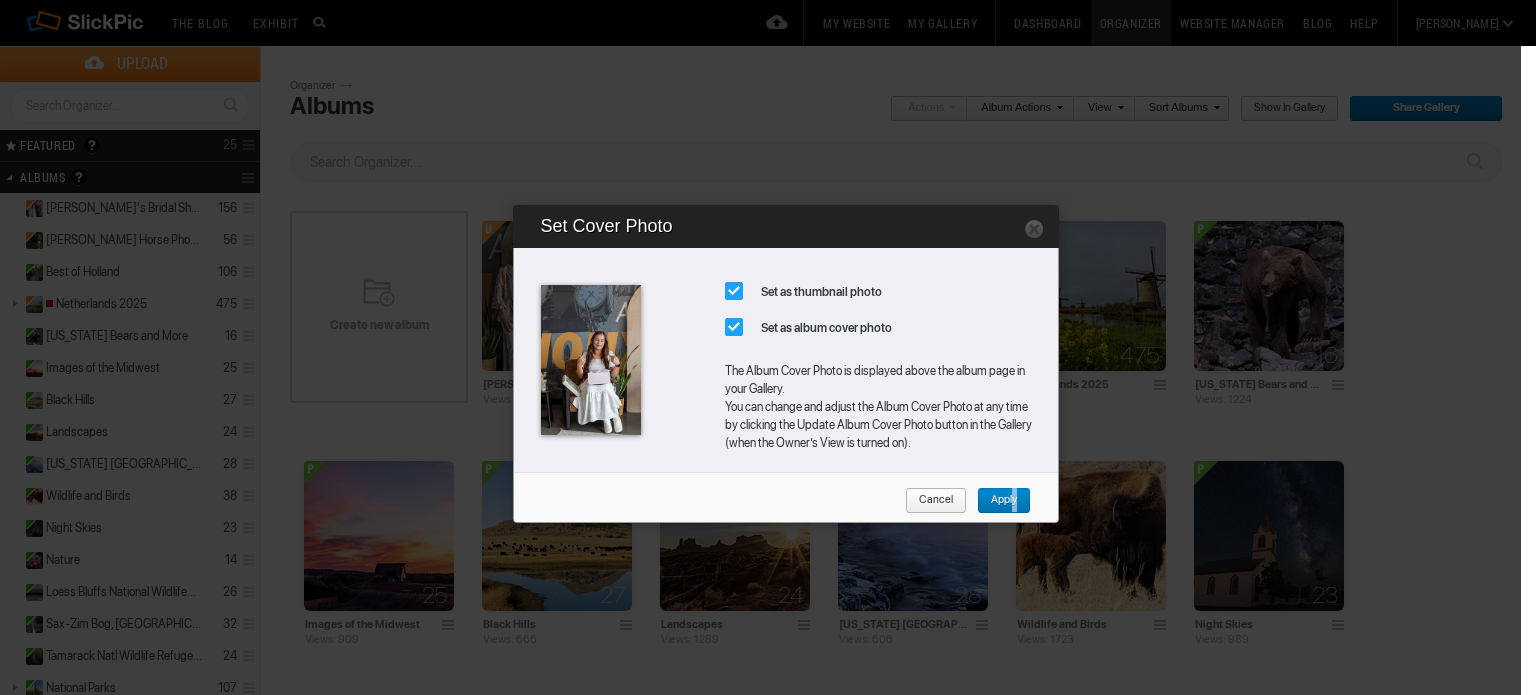 click on "Apply" at bounding box center [997, 501] 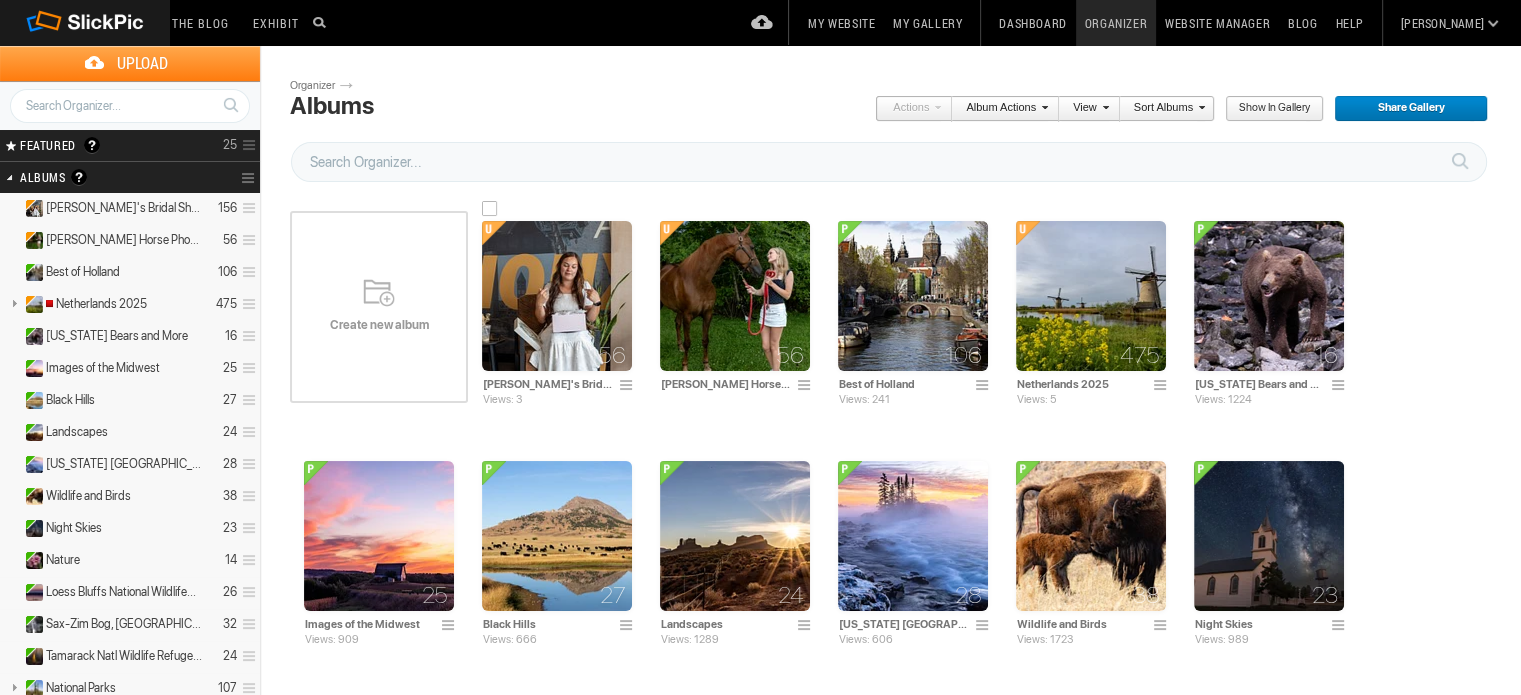 click at bounding box center [557, 296] 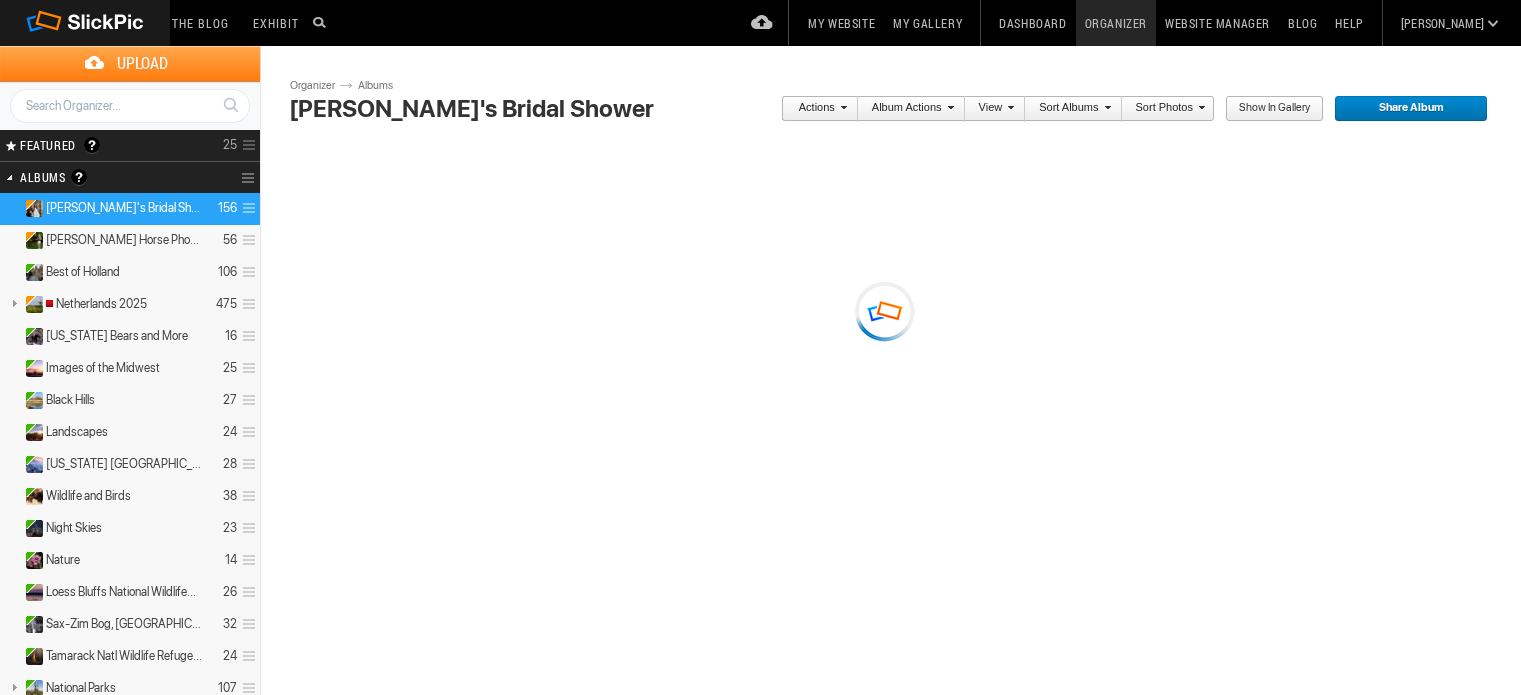 scroll, scrollTop: 0, scrollLeft: 0, axis: both 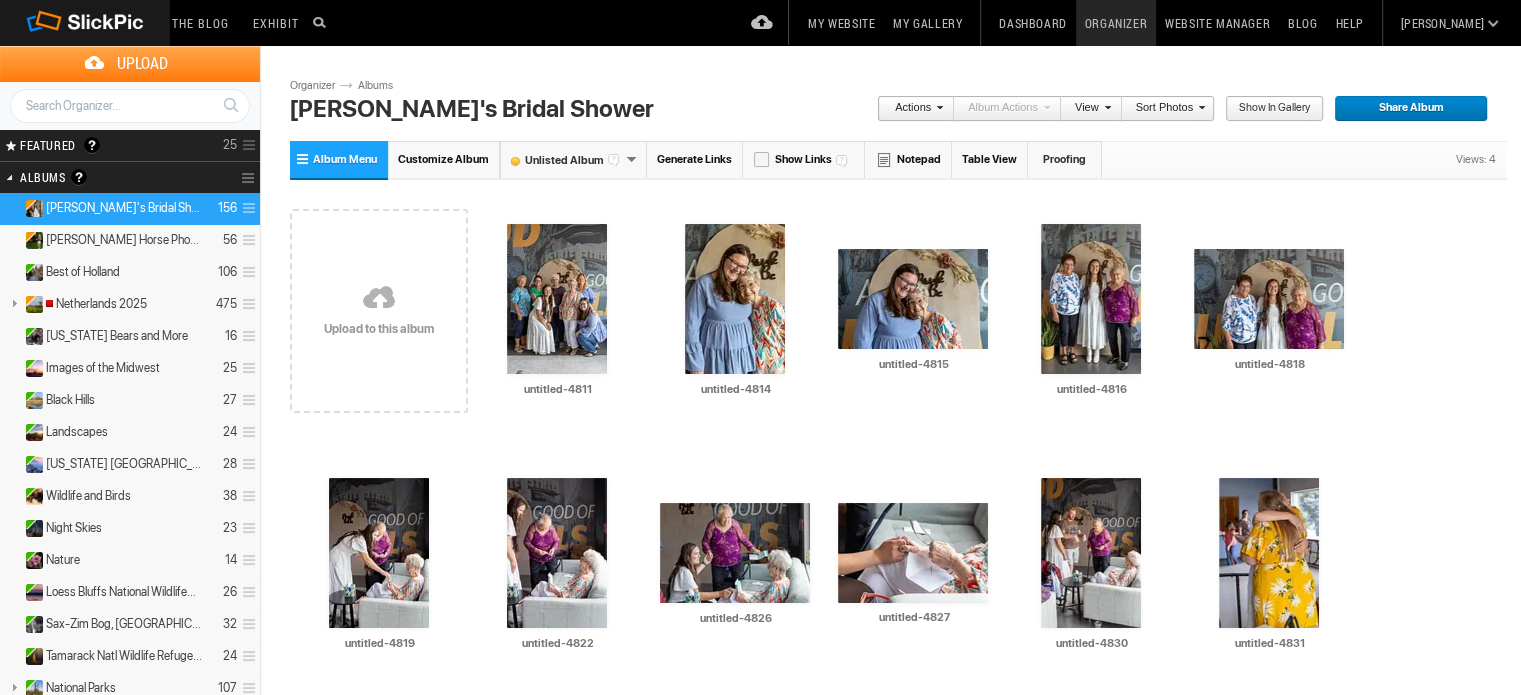 click at bounding box center (1199, 107) 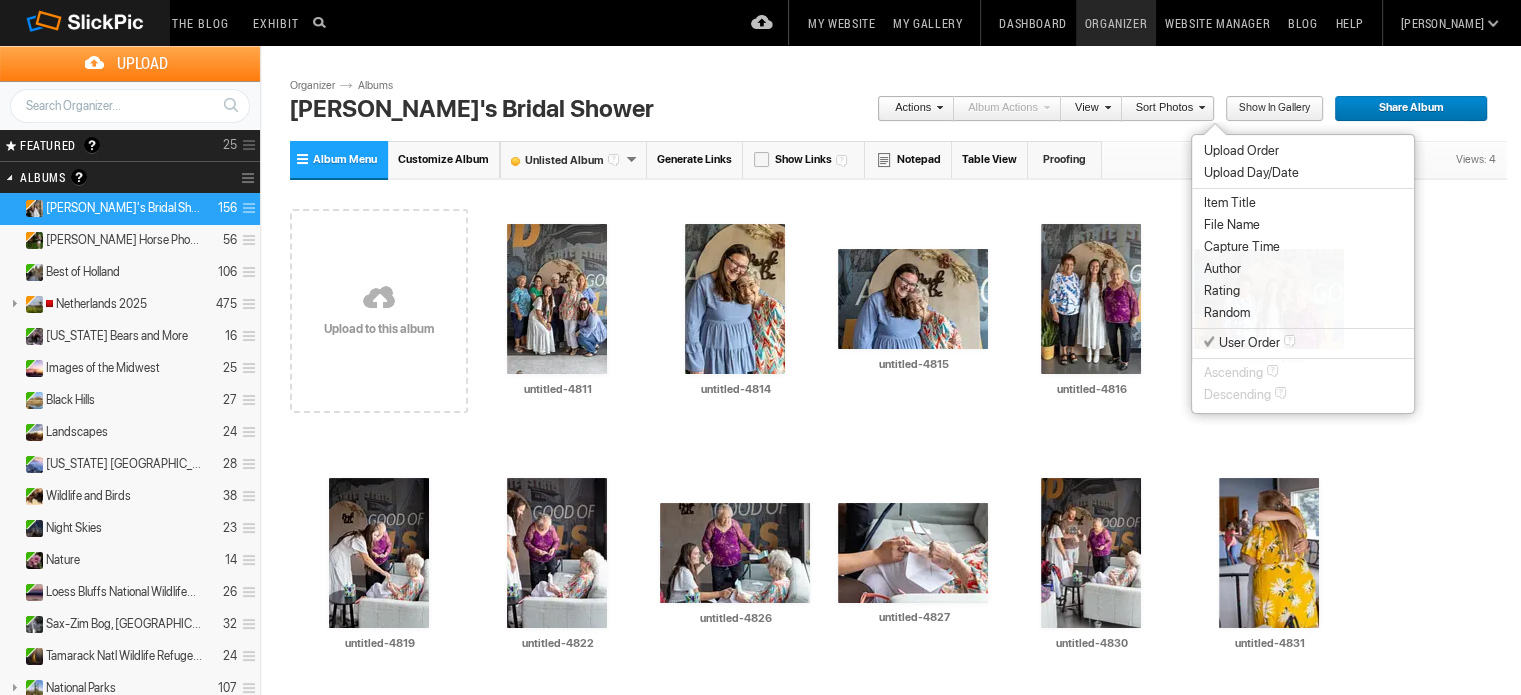 click on "Capture Time" at bounding box center [1242, 247] 